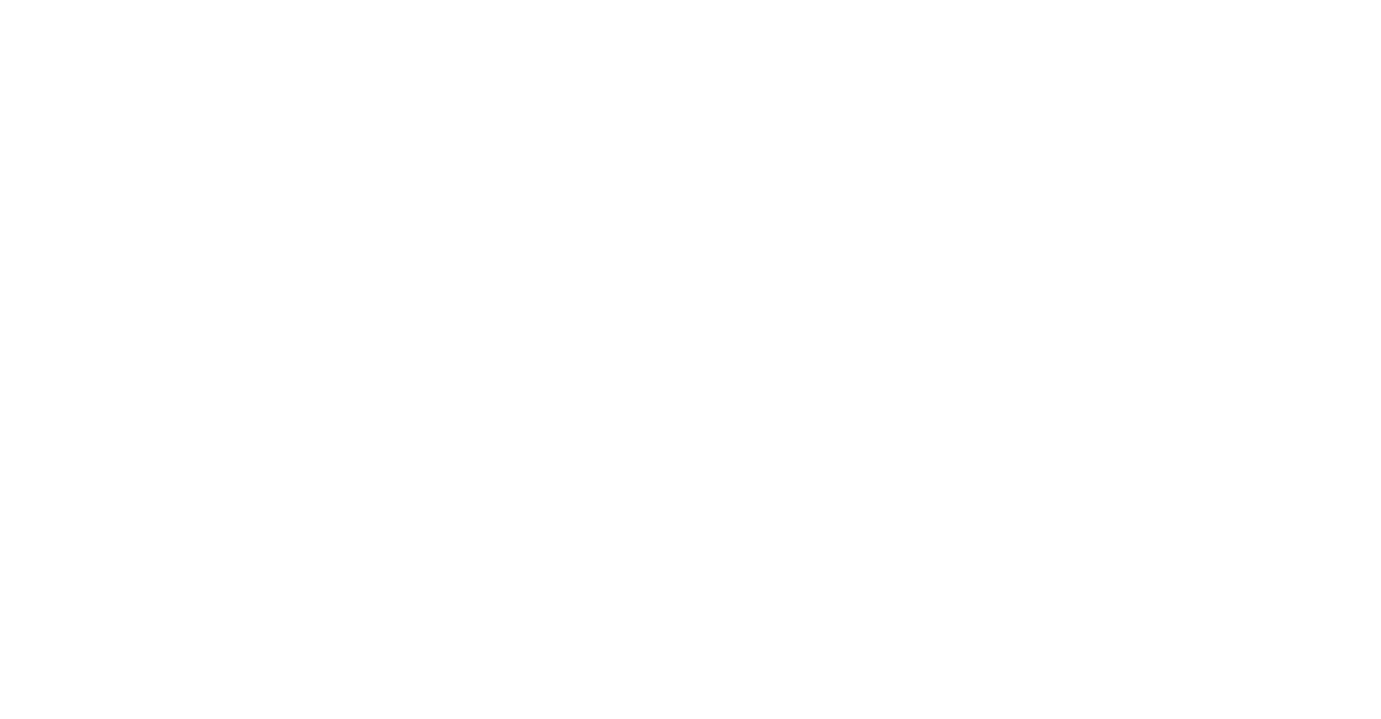scroll, scrollTop: 0, scrollLeft: 0, axis: both 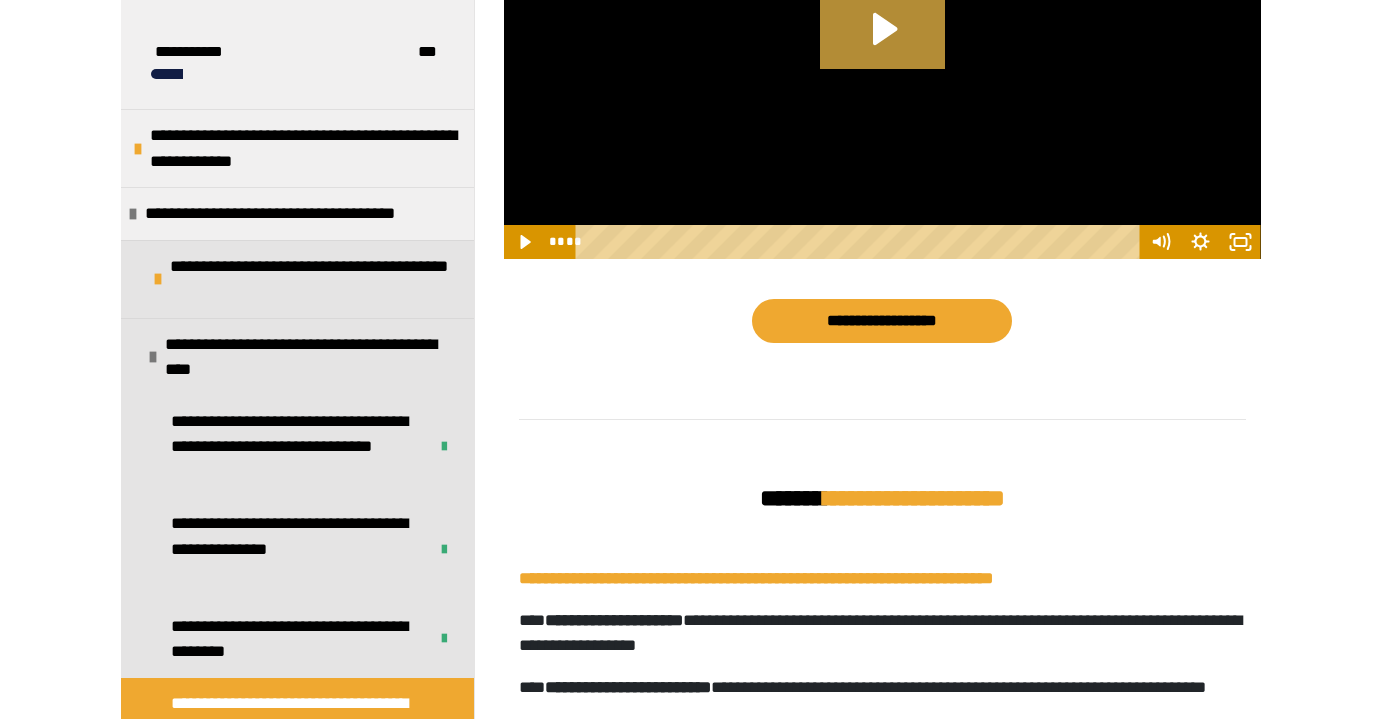 click 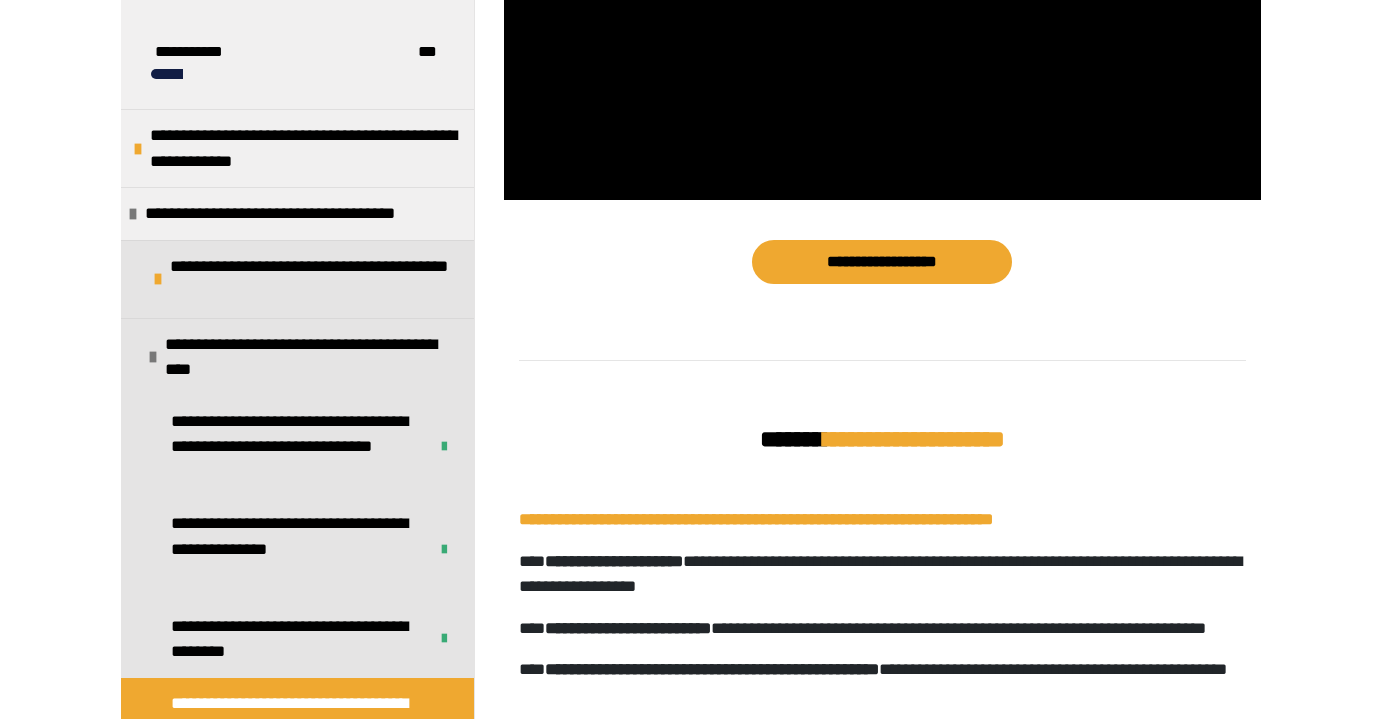 scroll, scrollTop: 1605, scrollLeft: 0, axis: vertical 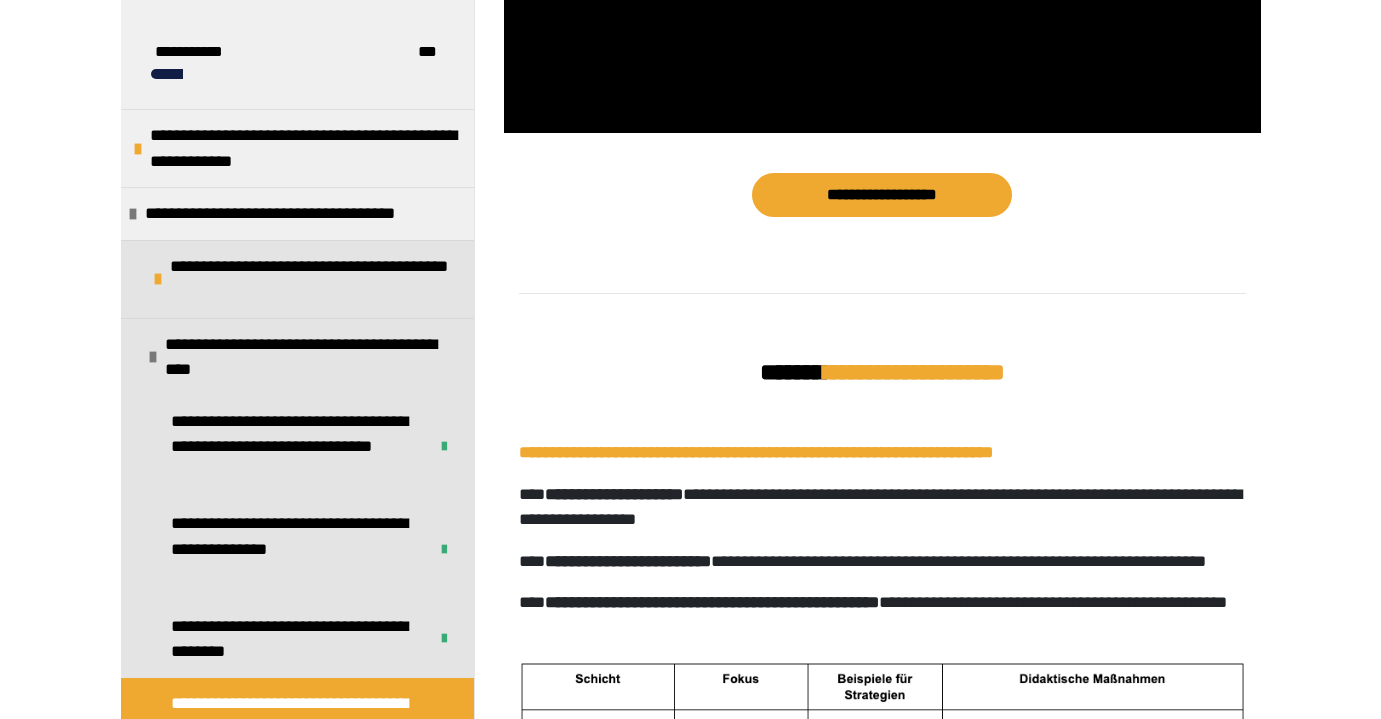 click at bounding box center [882, 288] 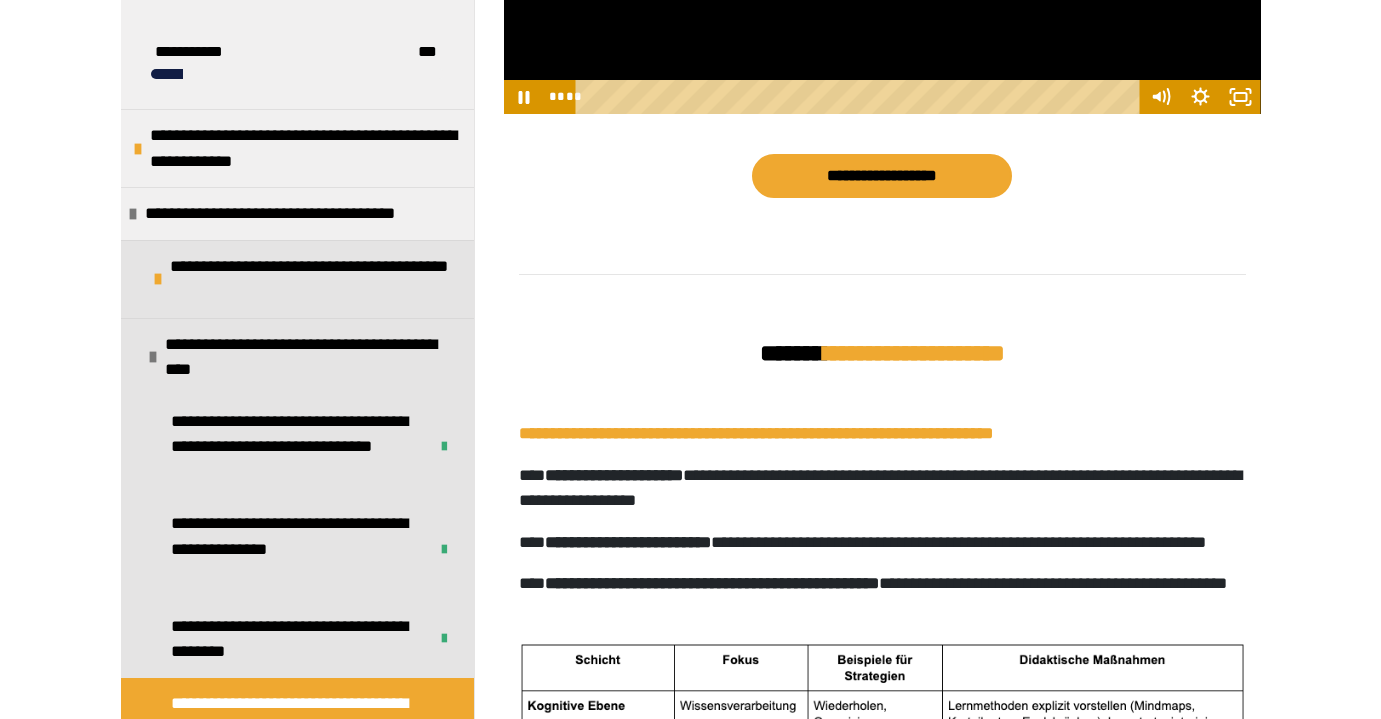 scroll, scrollTop: 1613, scrollLeft: 0, axis: vertical 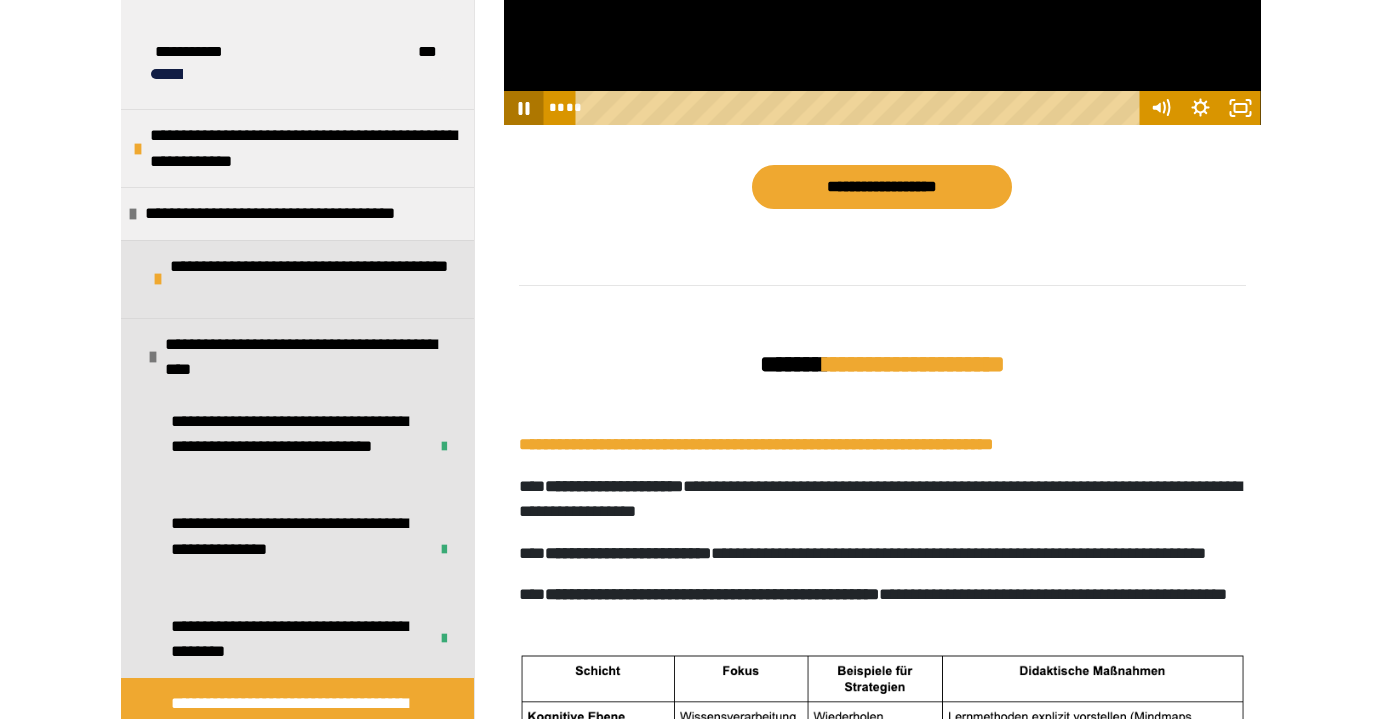 click 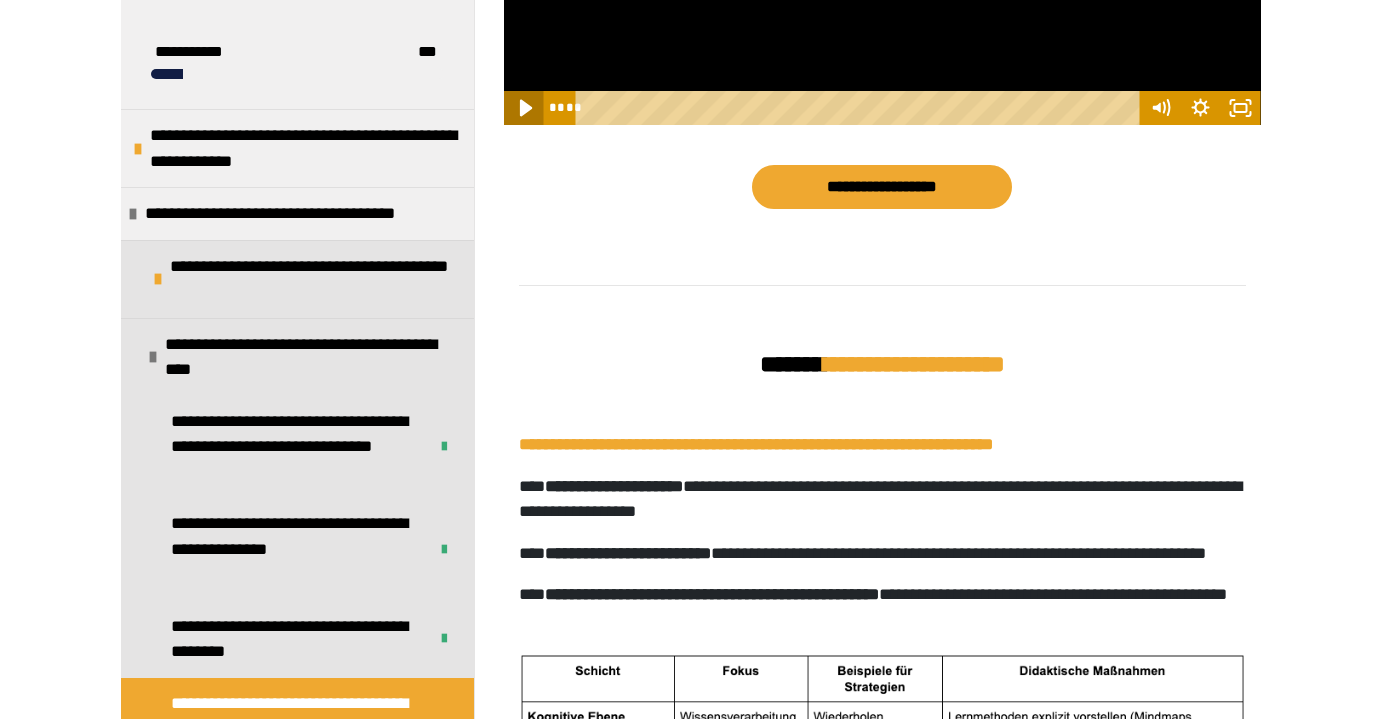 click 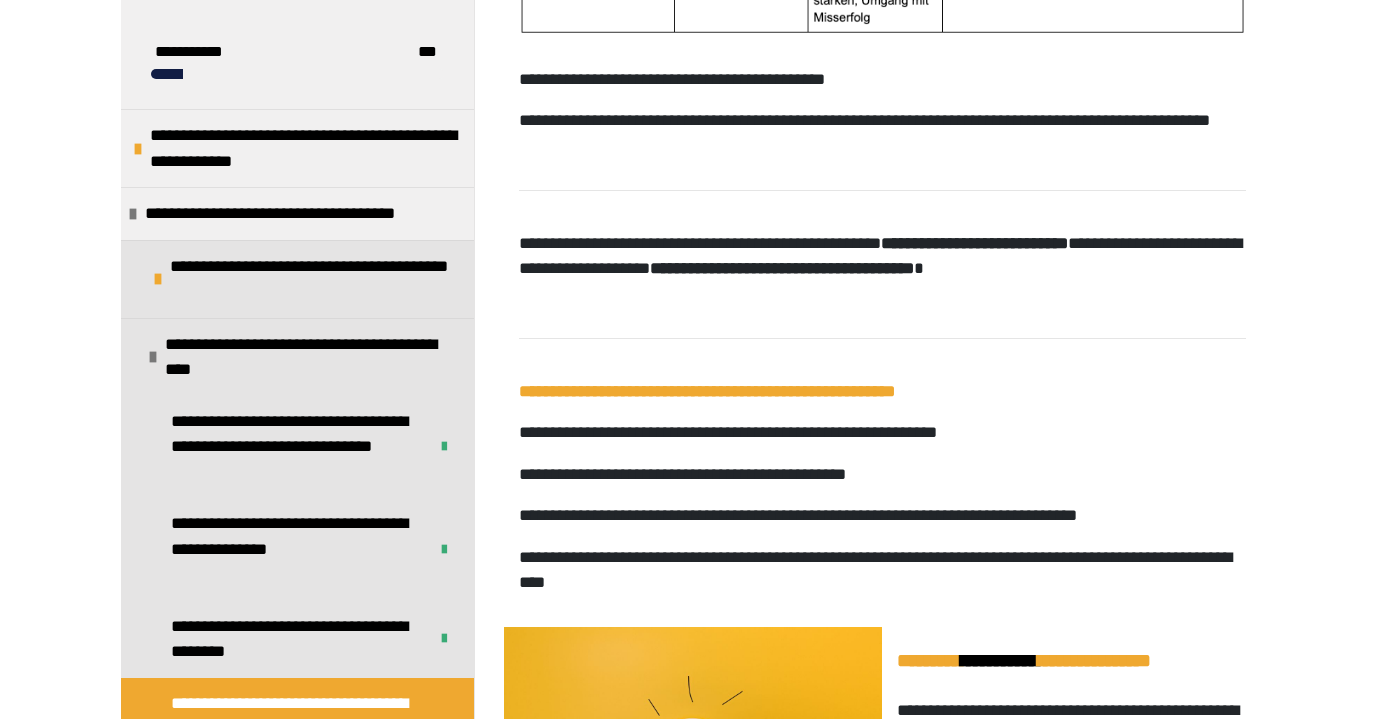 scroll, scrollTop: 2474, scrollLeft: 0, axis: vertical 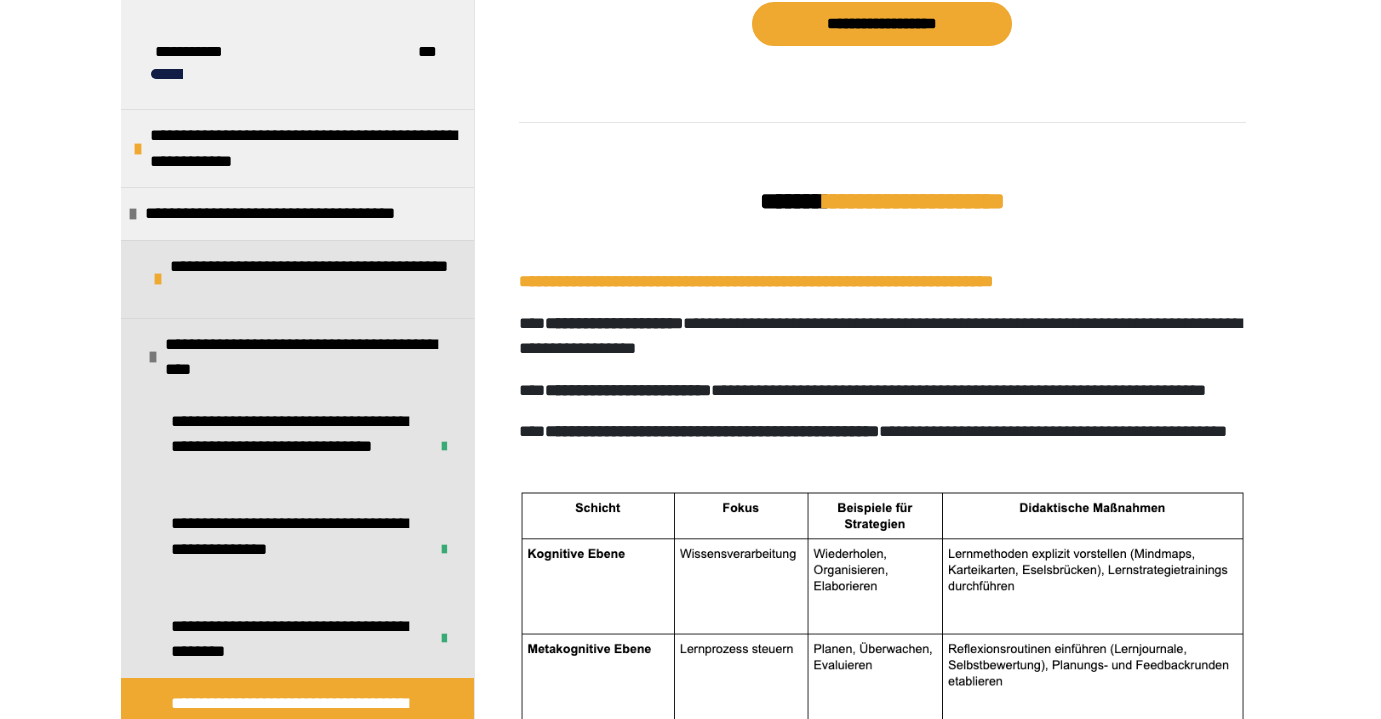 click 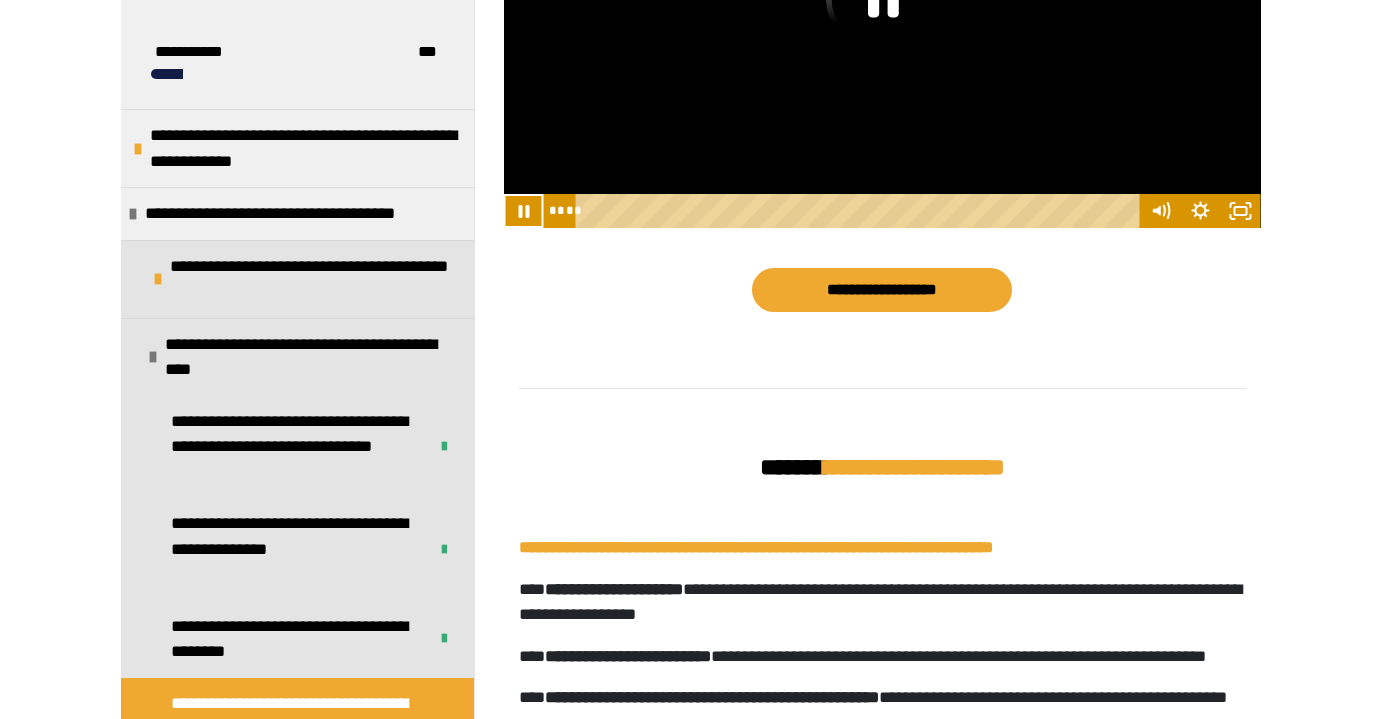scroll, scrollTop: 1516, scrollLeft: 0, axis: vertical 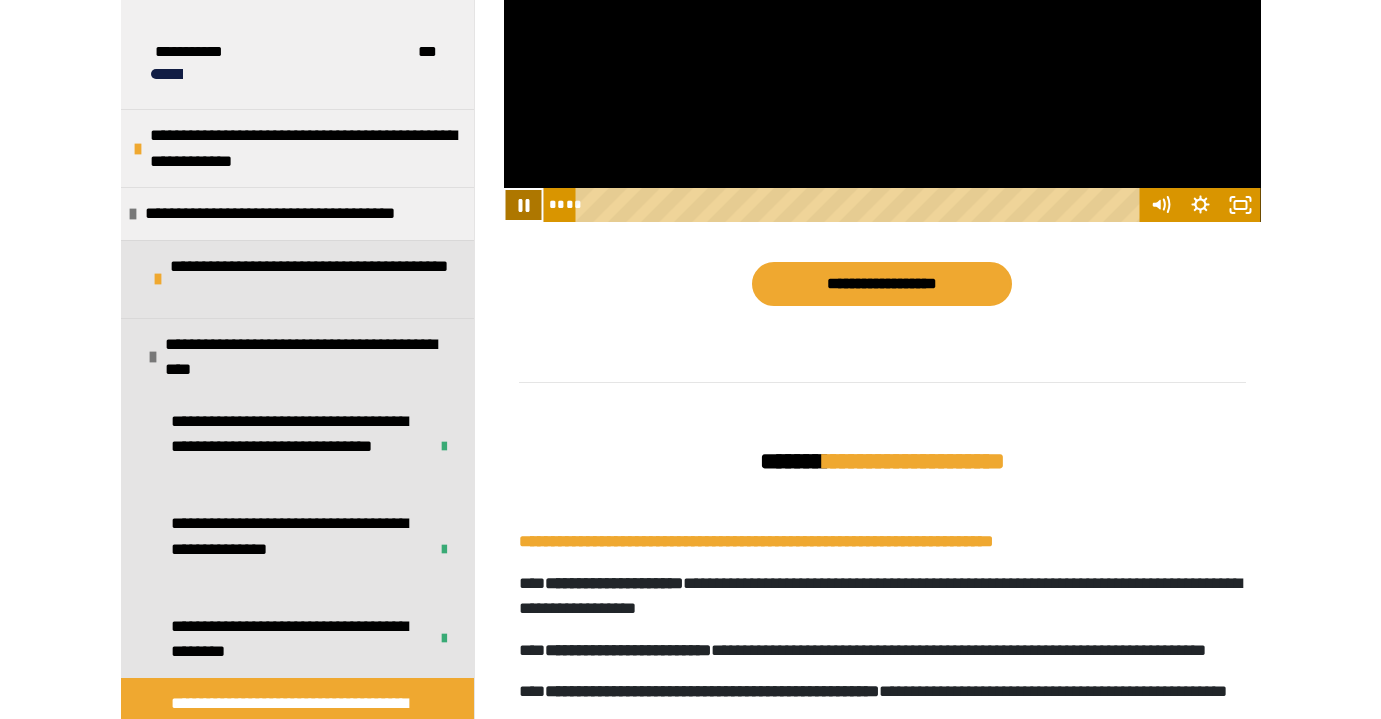 click 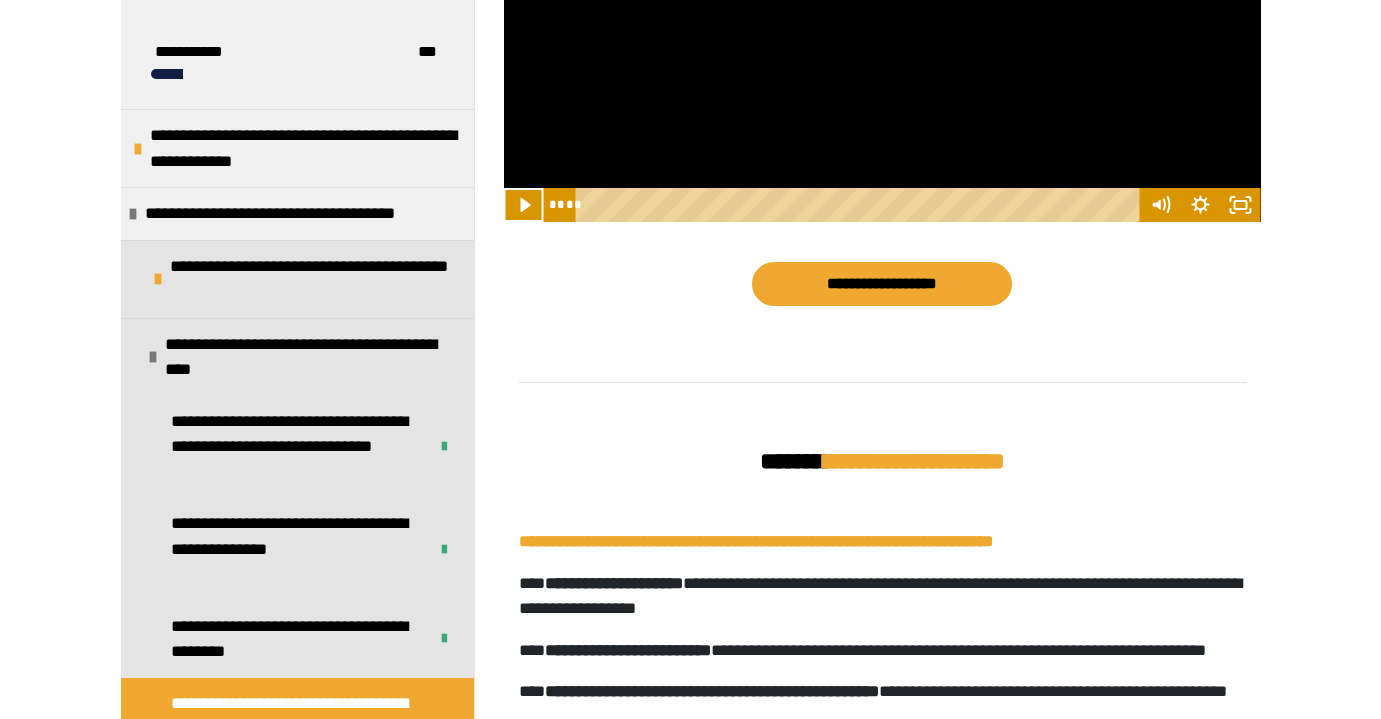 click 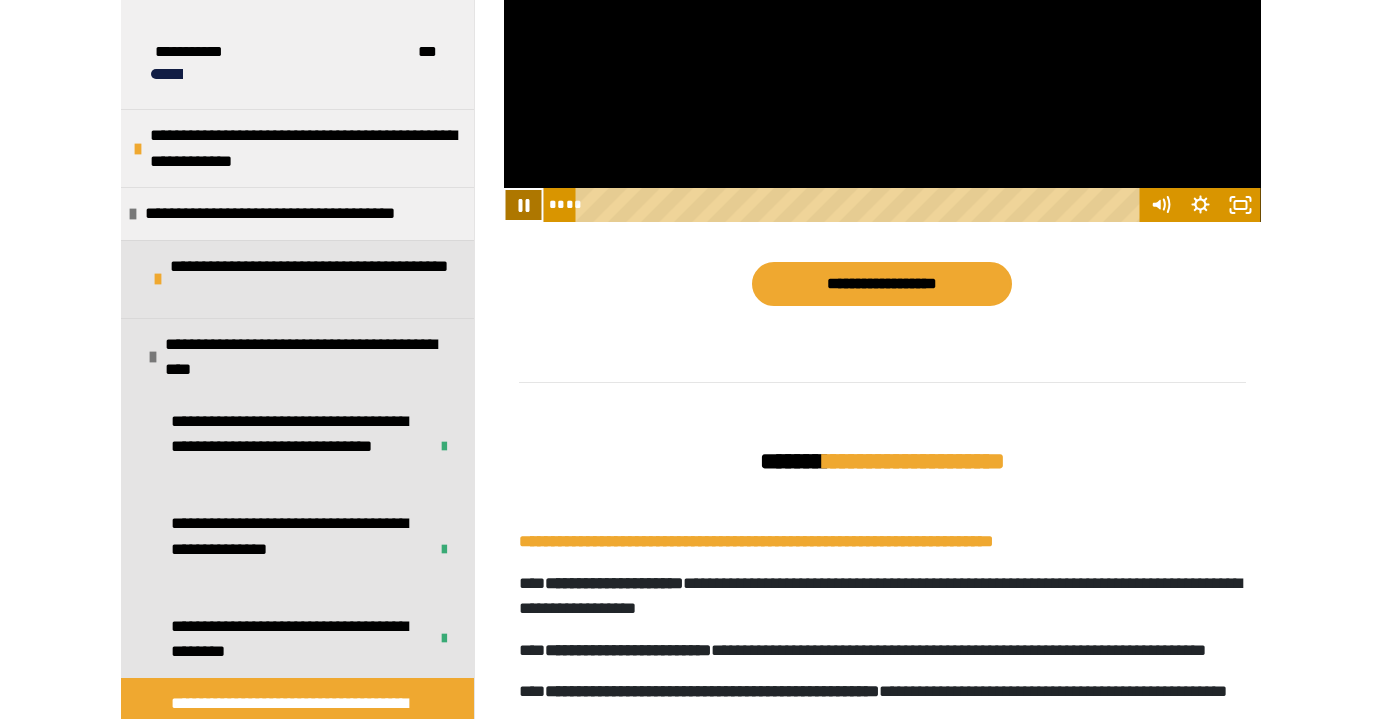 click 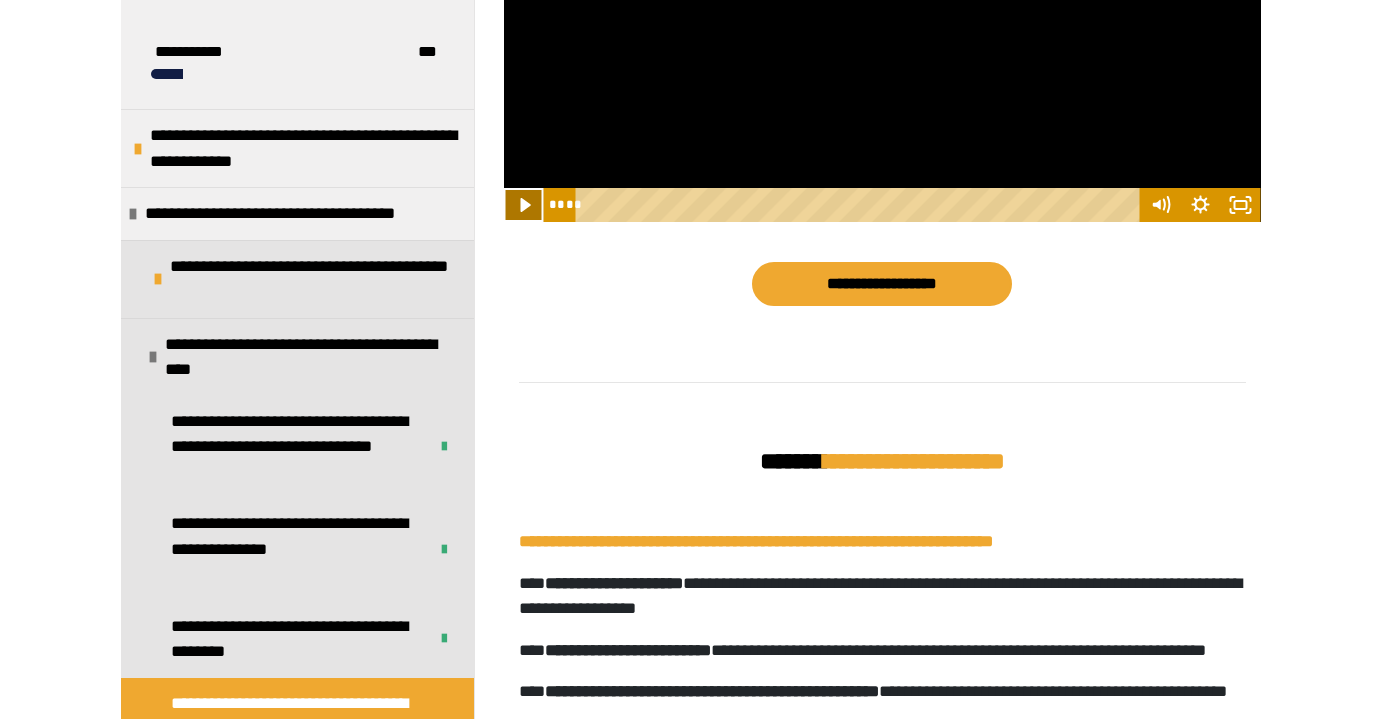 click 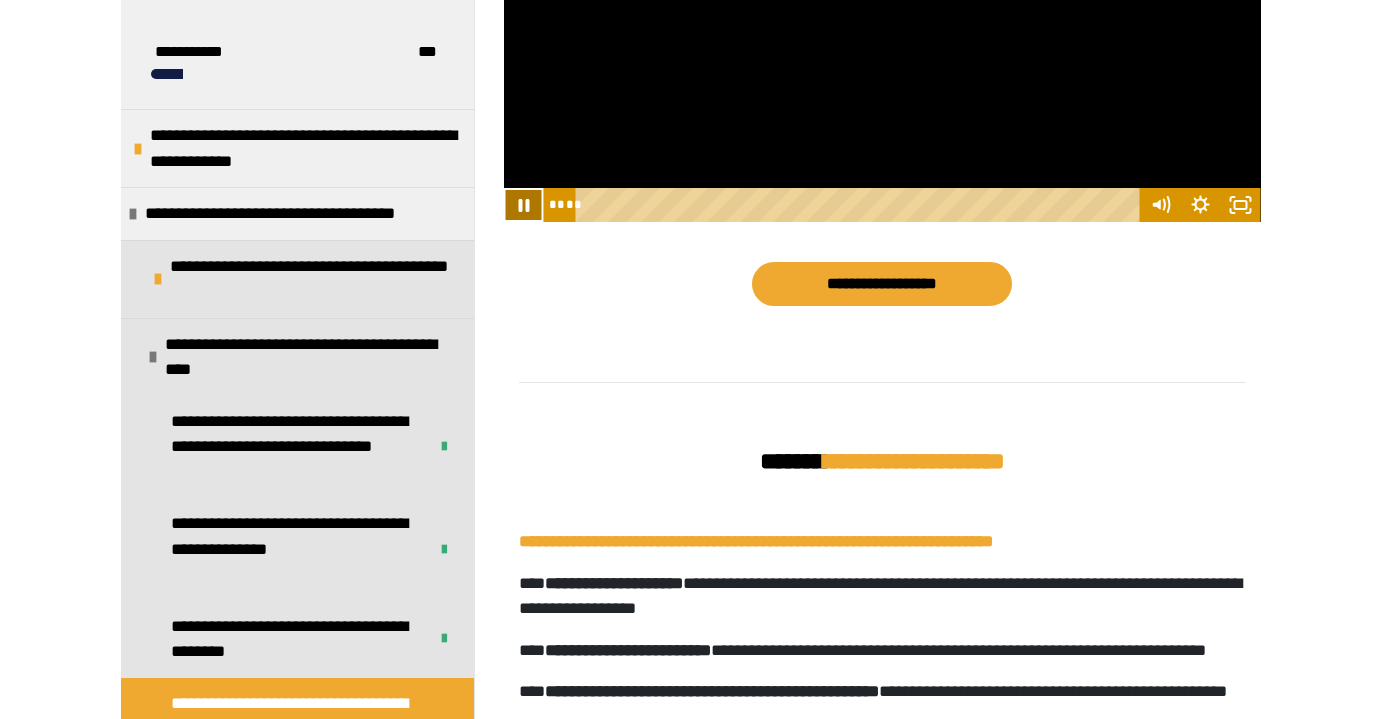 click 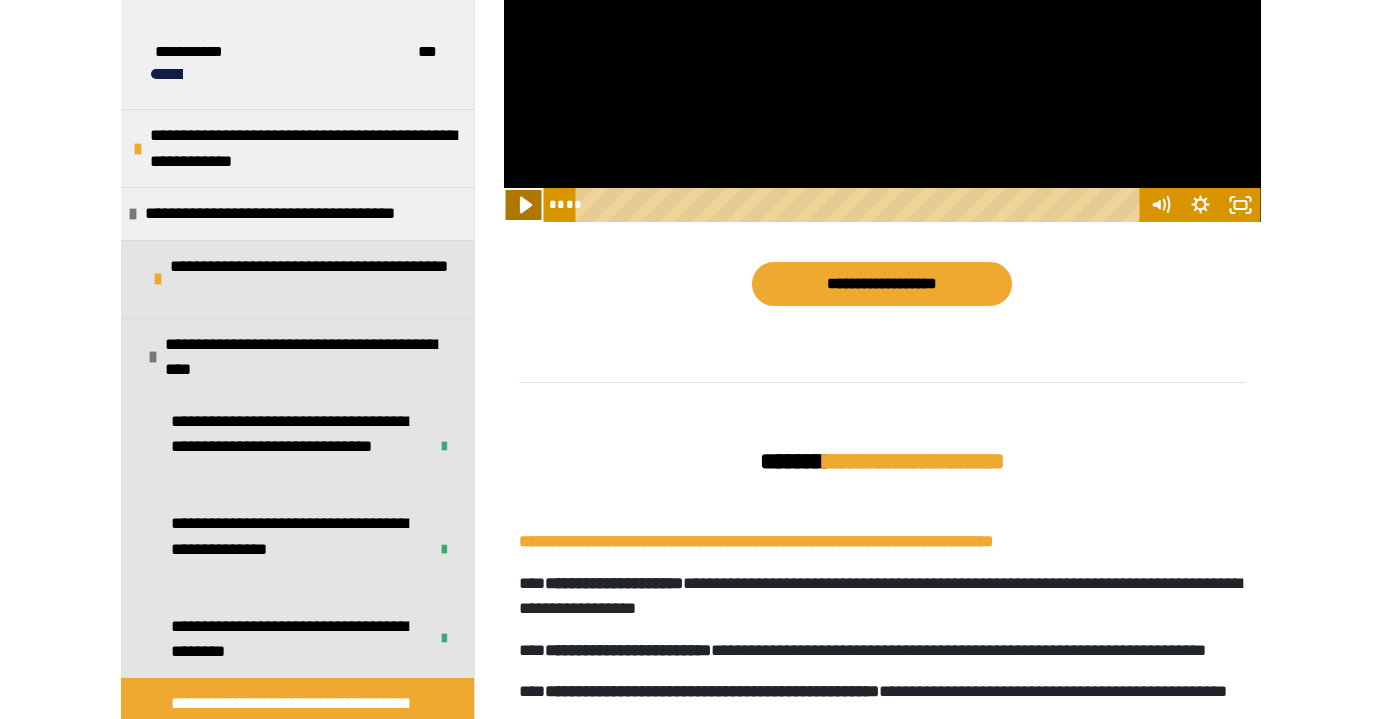 click 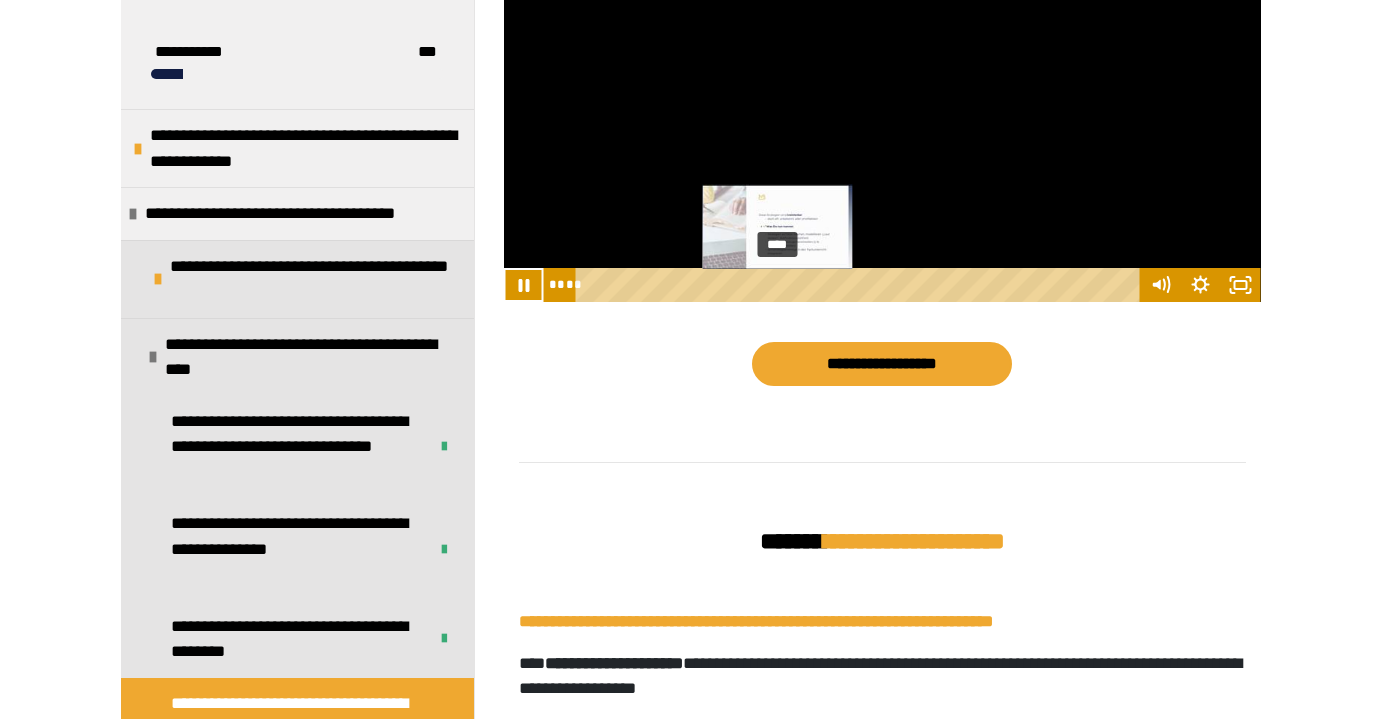 scroll, scrollTop: 1431, scrollLeft: 0, axis: vertical 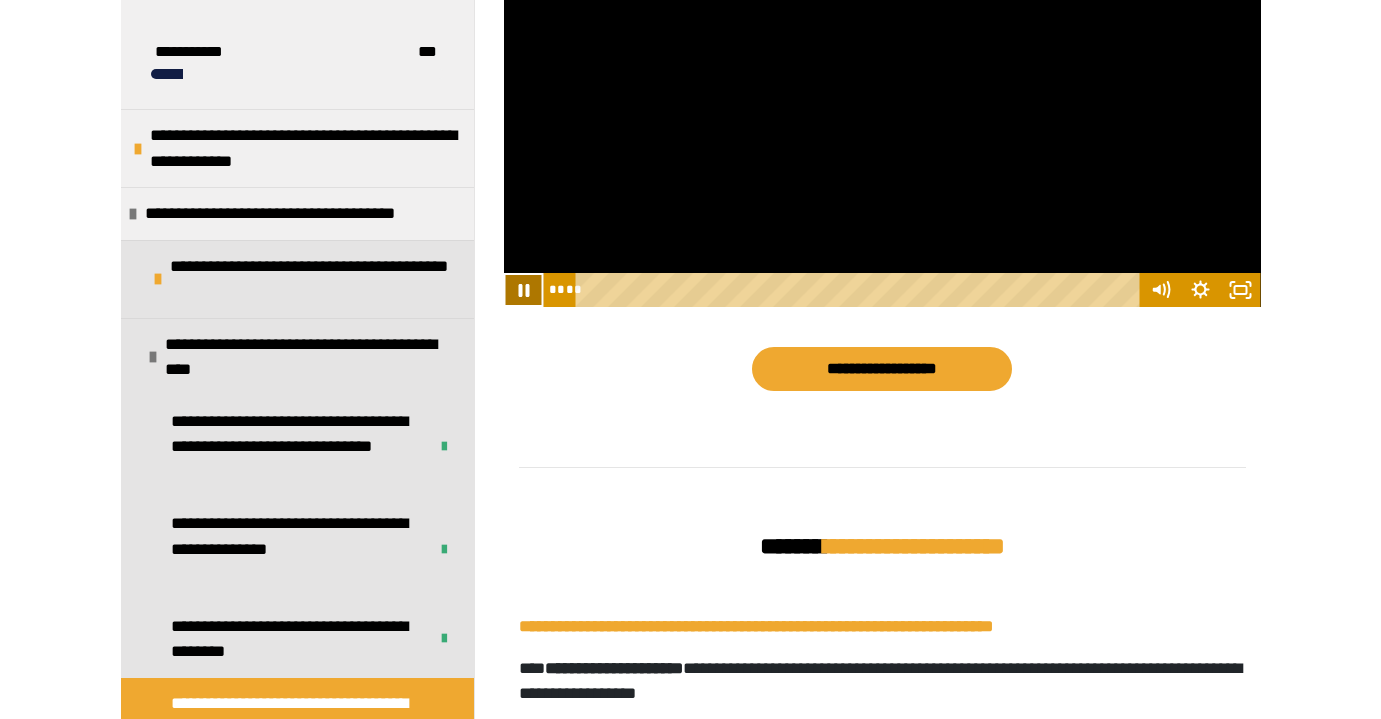 click 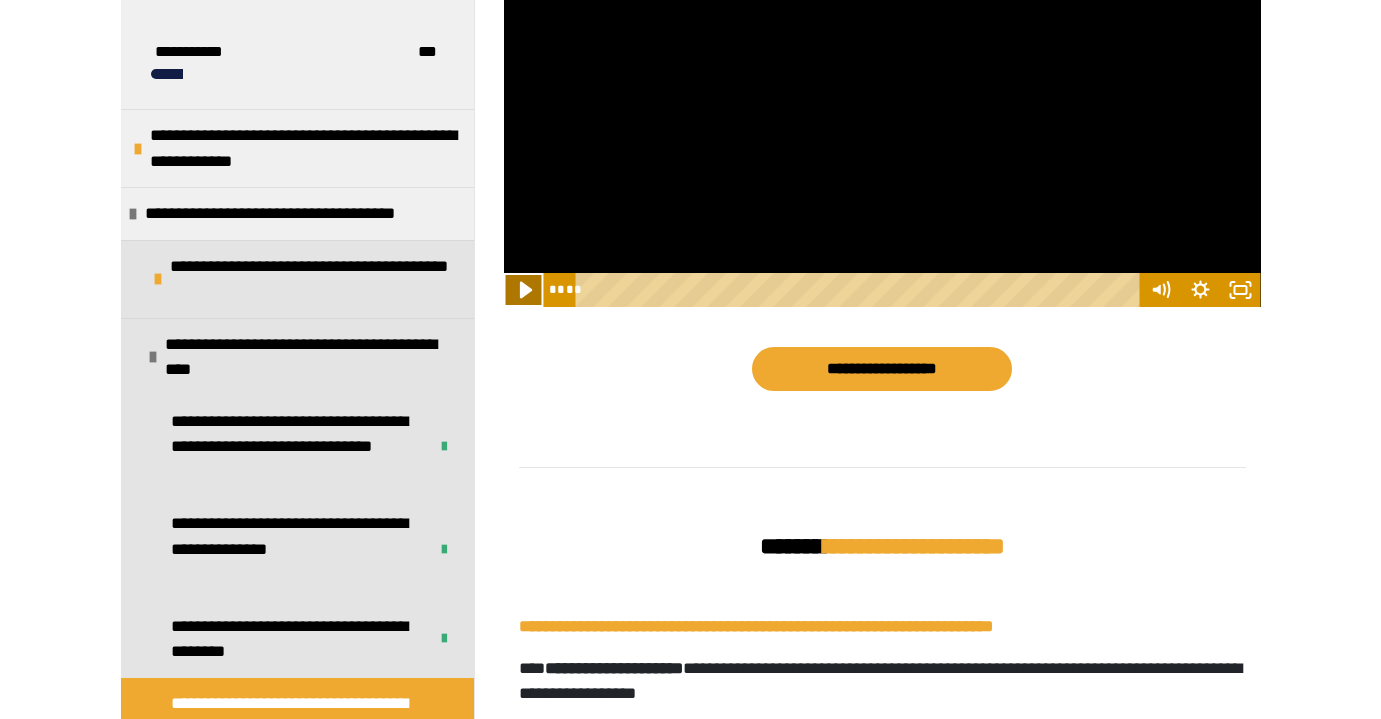 click 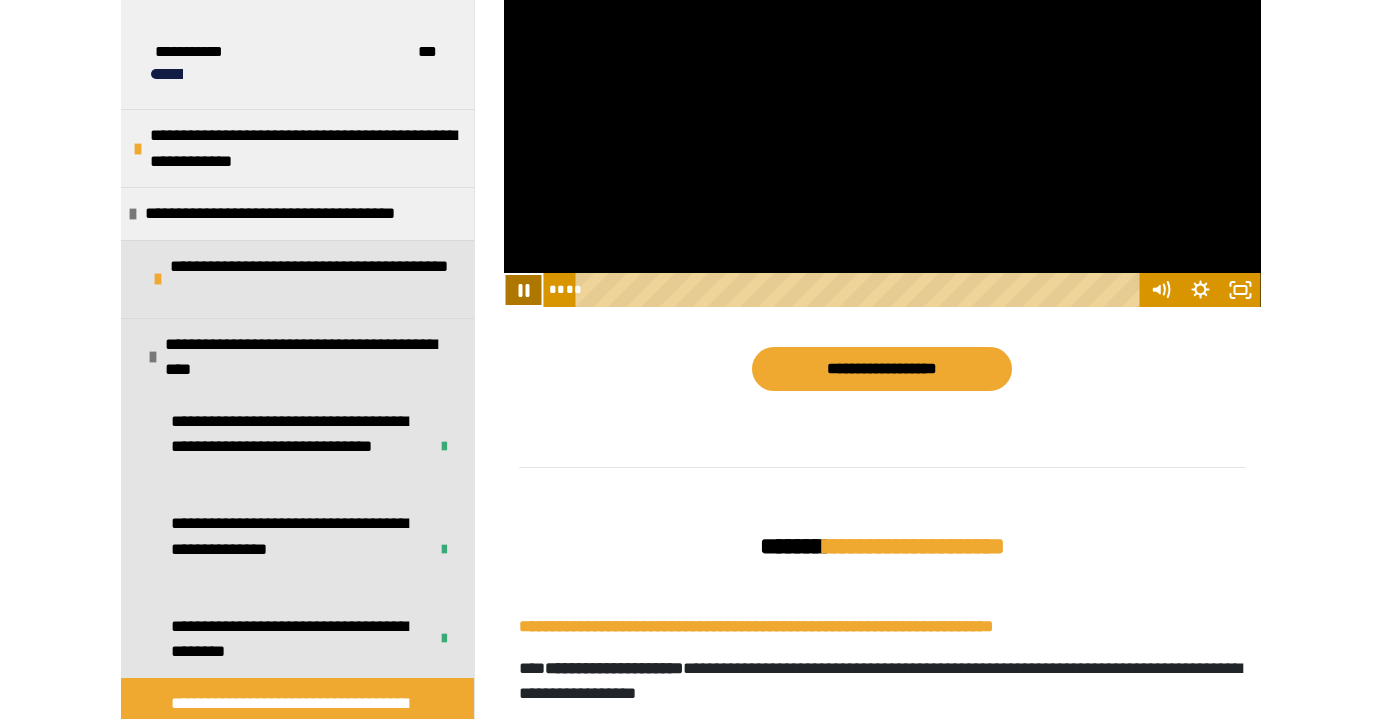 click 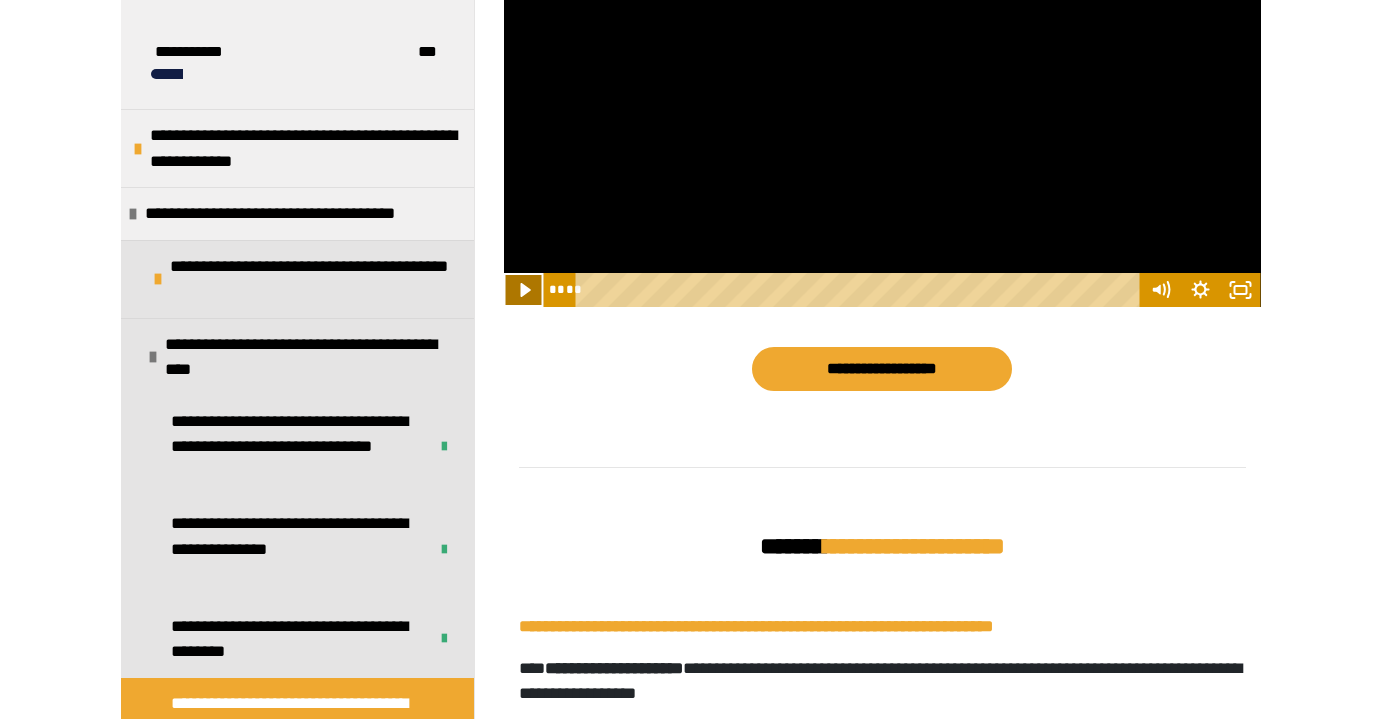 click 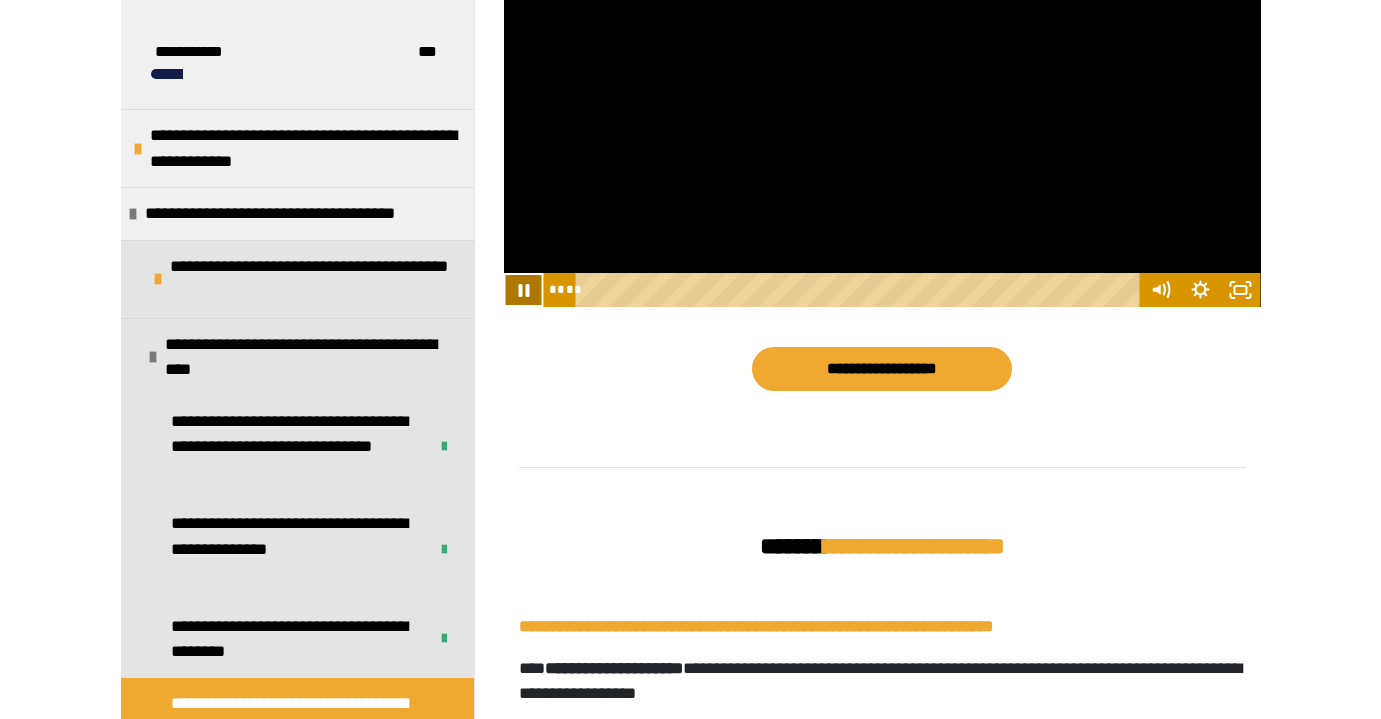 click 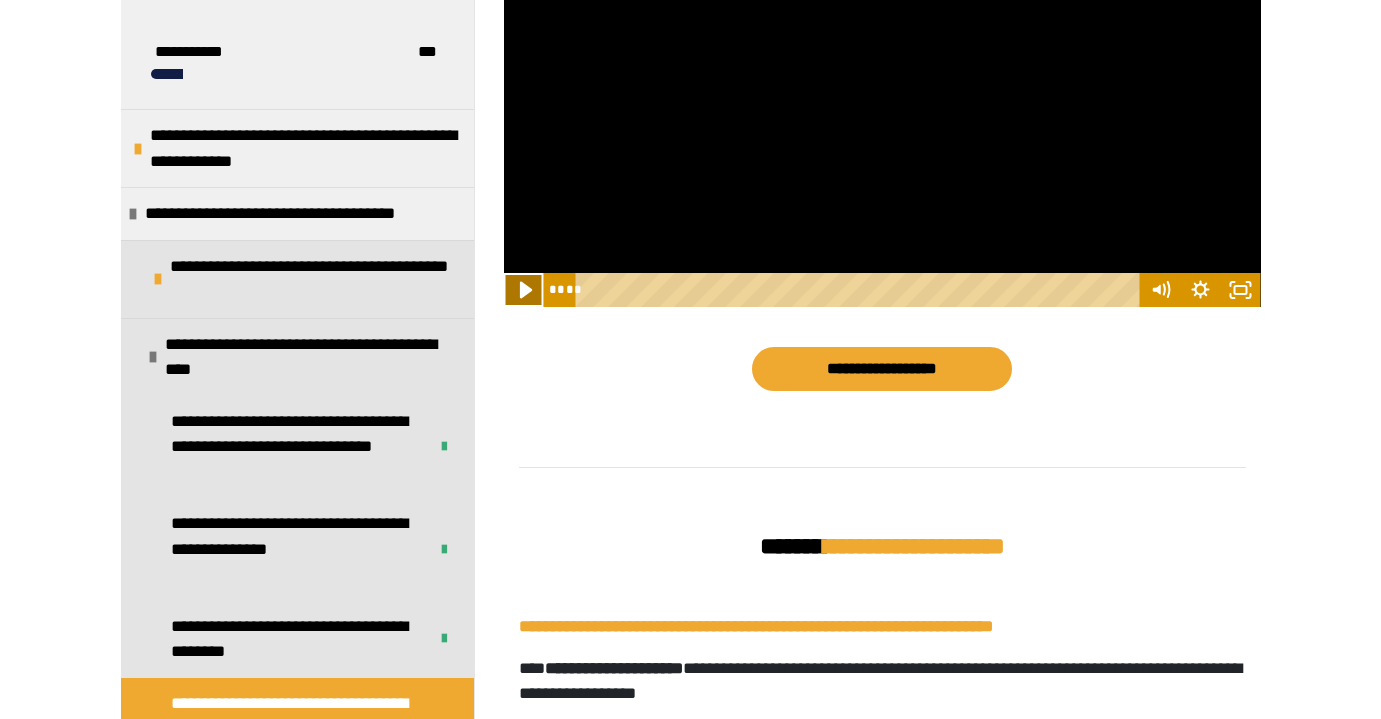 click 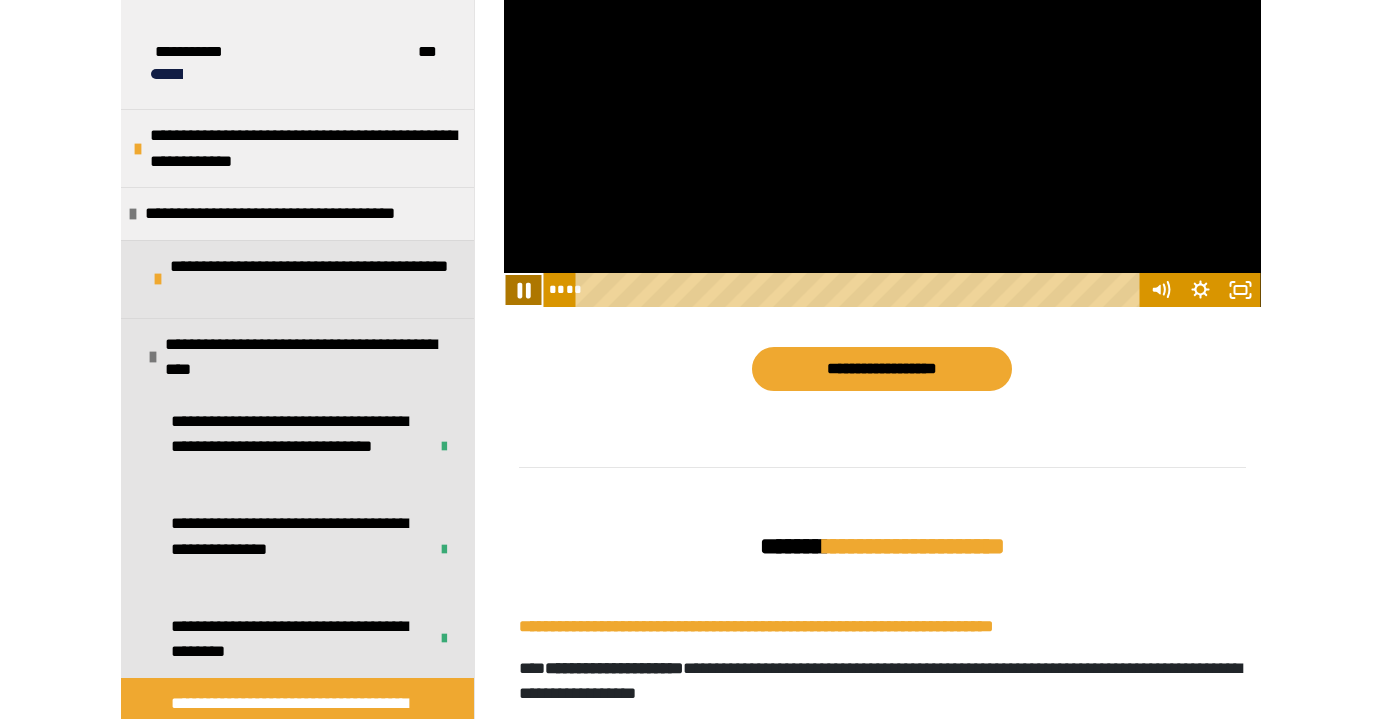 click 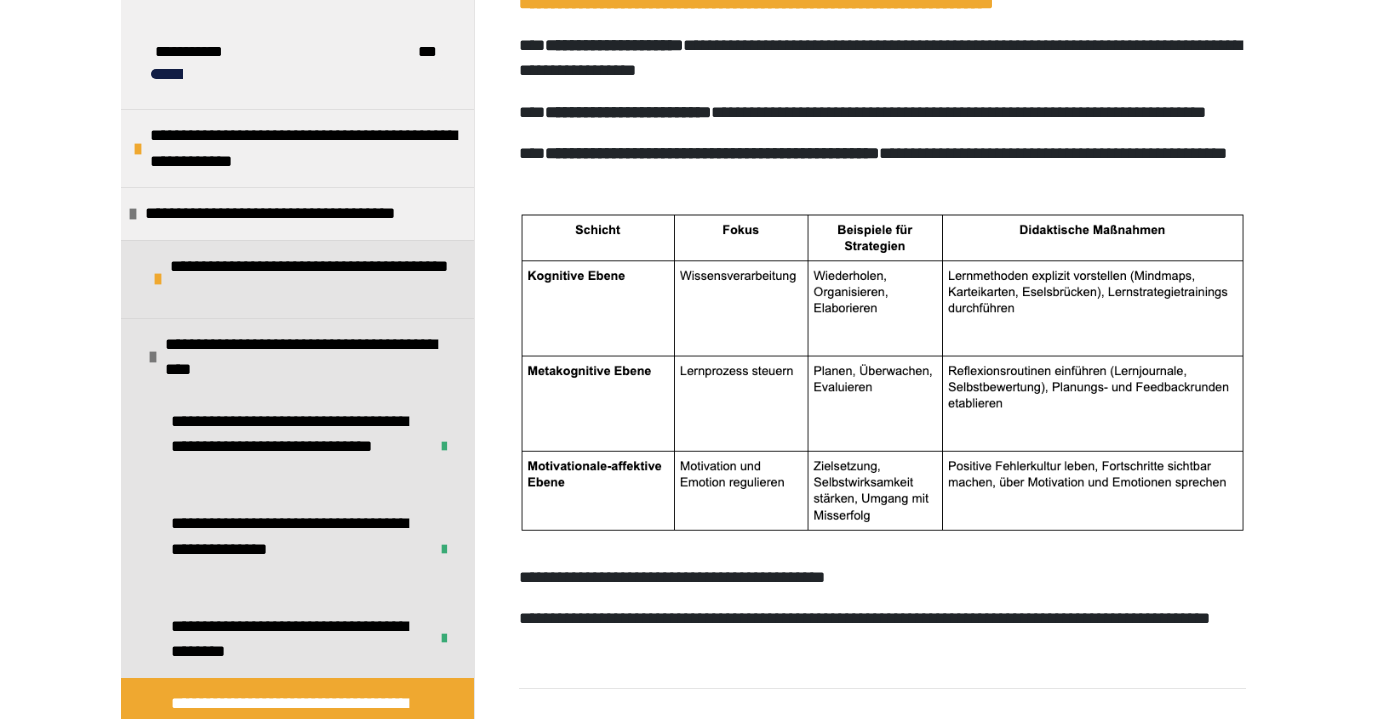 scroll, scrollTop: 2053, scrollLeft: 0, axis: vertical 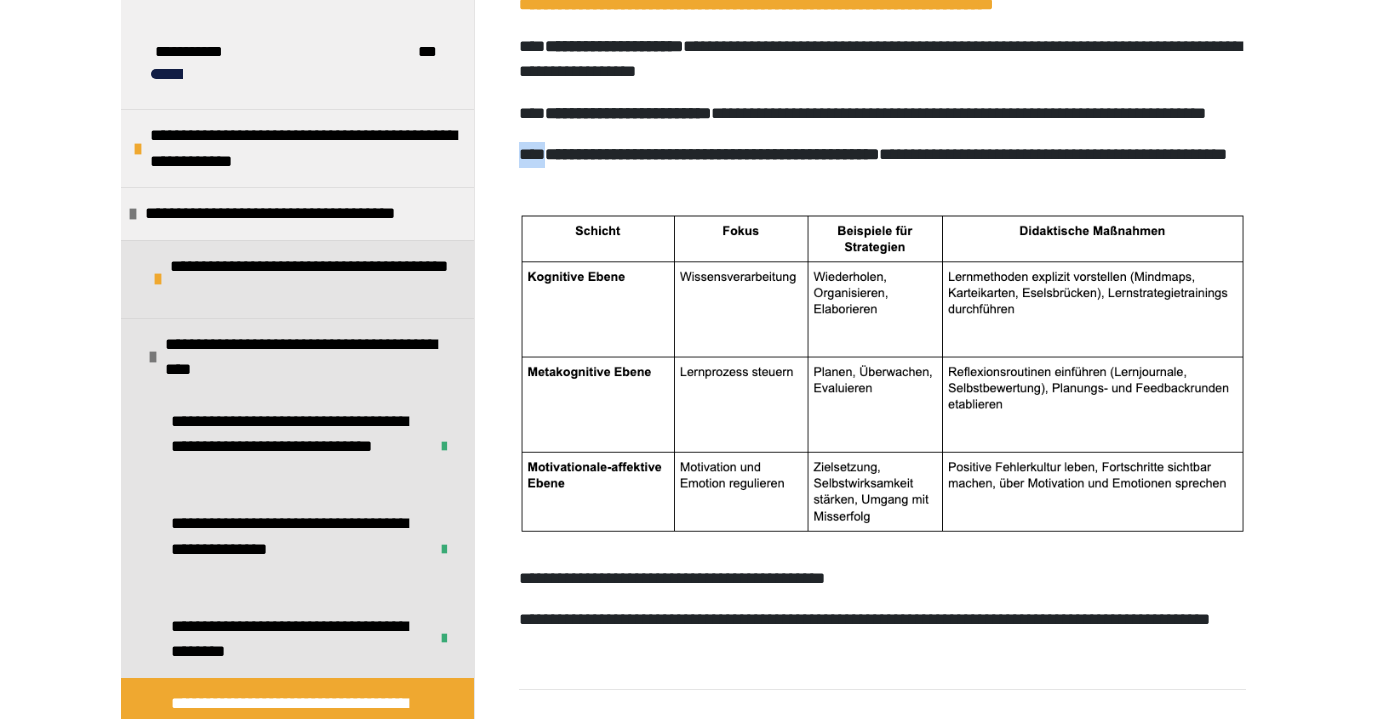 drag, startPoint x: 543, startPoint y: 355, endPoint x: 968, endPoint y: 398, distance: 427.16977 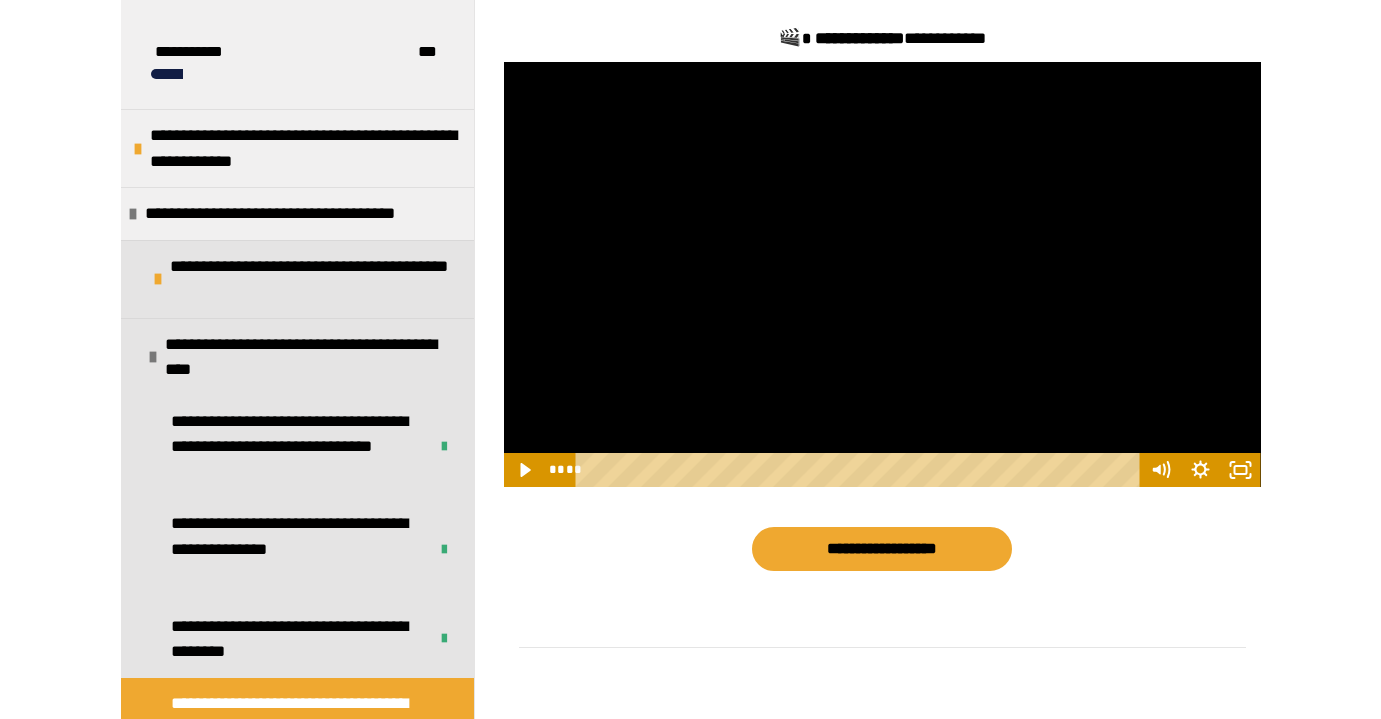 scroll, scrollTop: 1371, scrollLeft: 0, axis: vertical 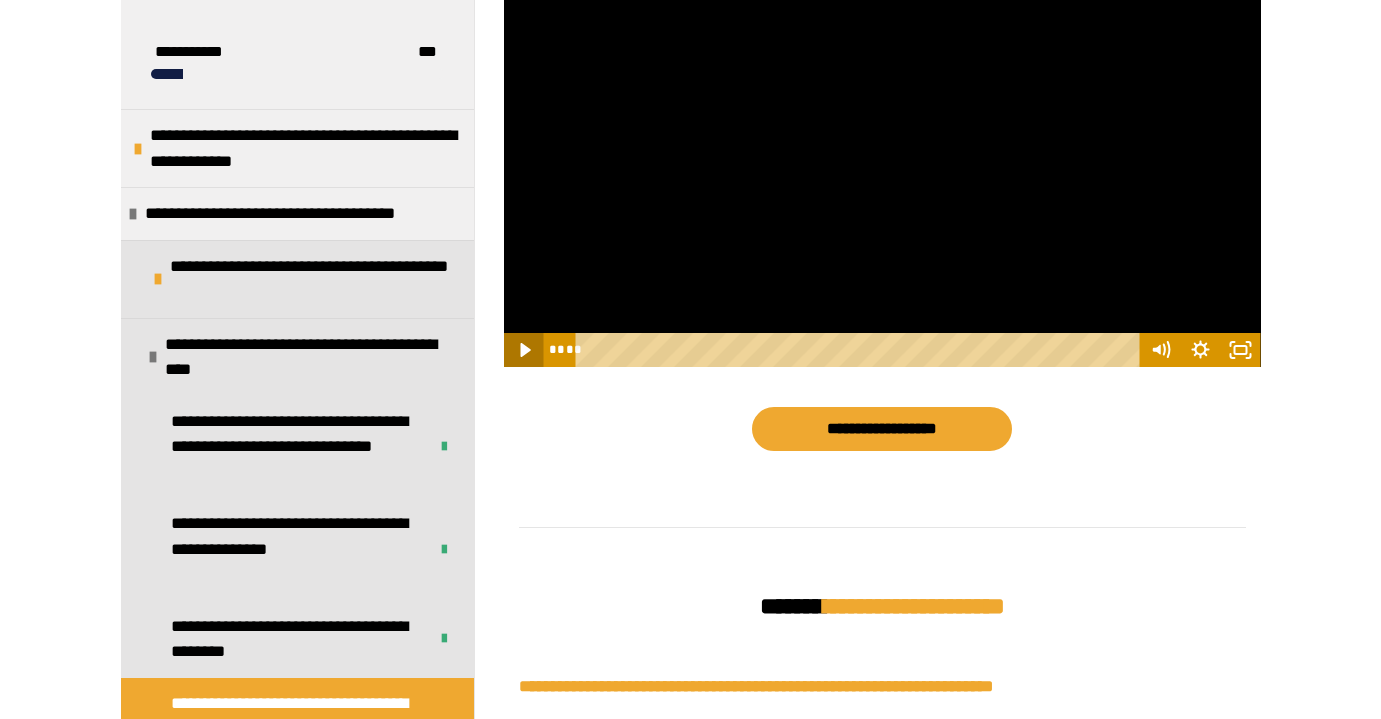 click 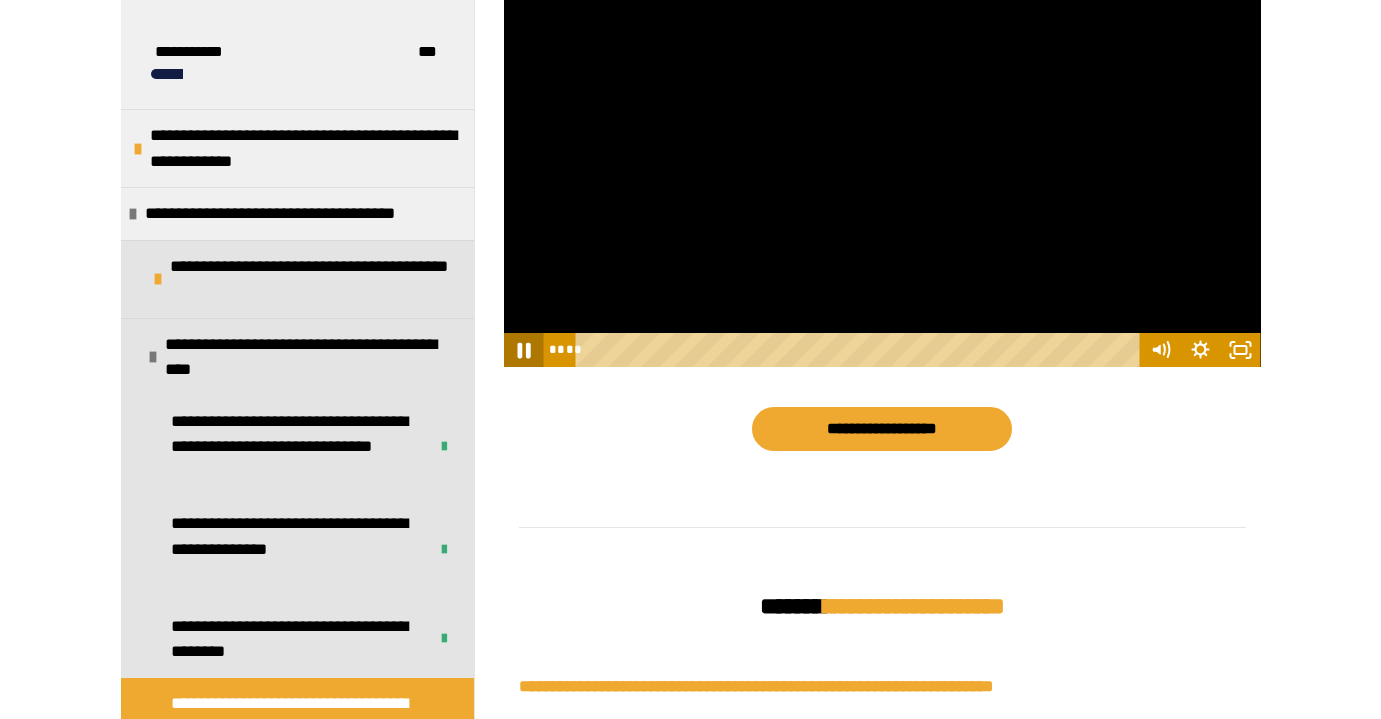 click 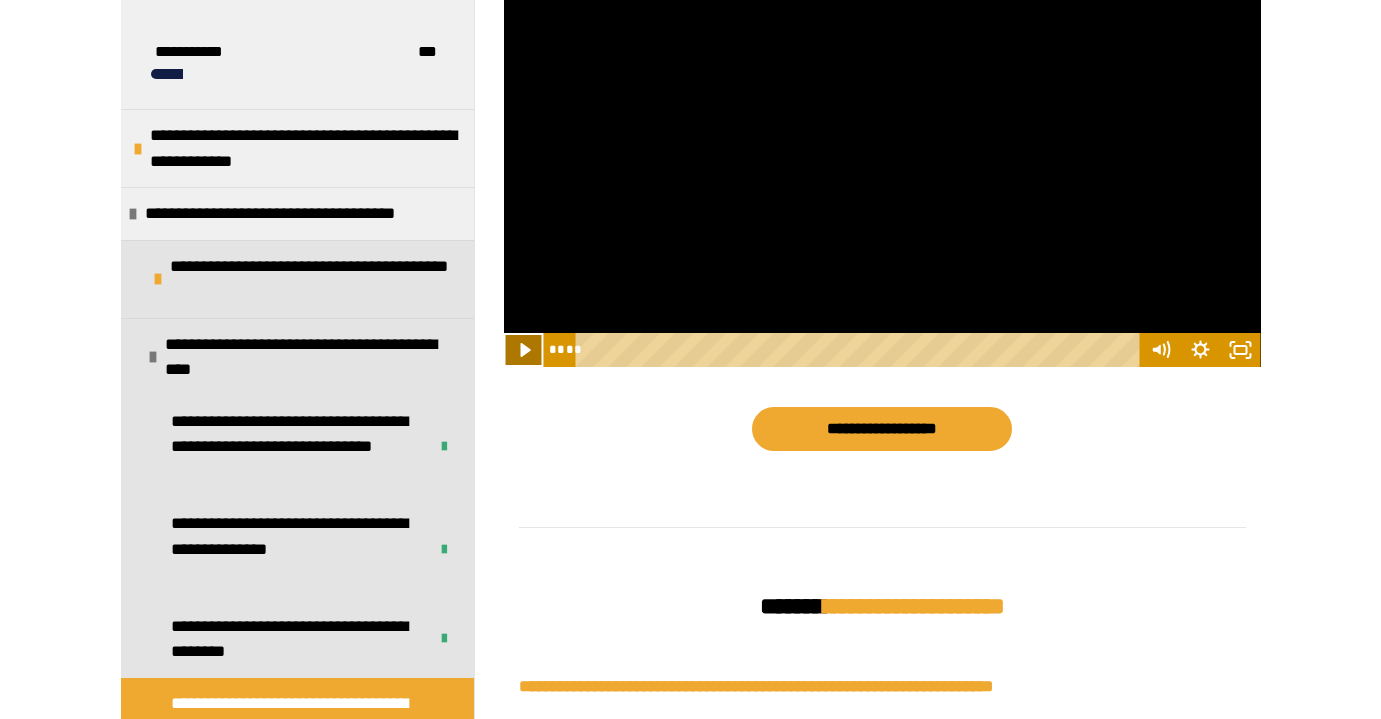 click 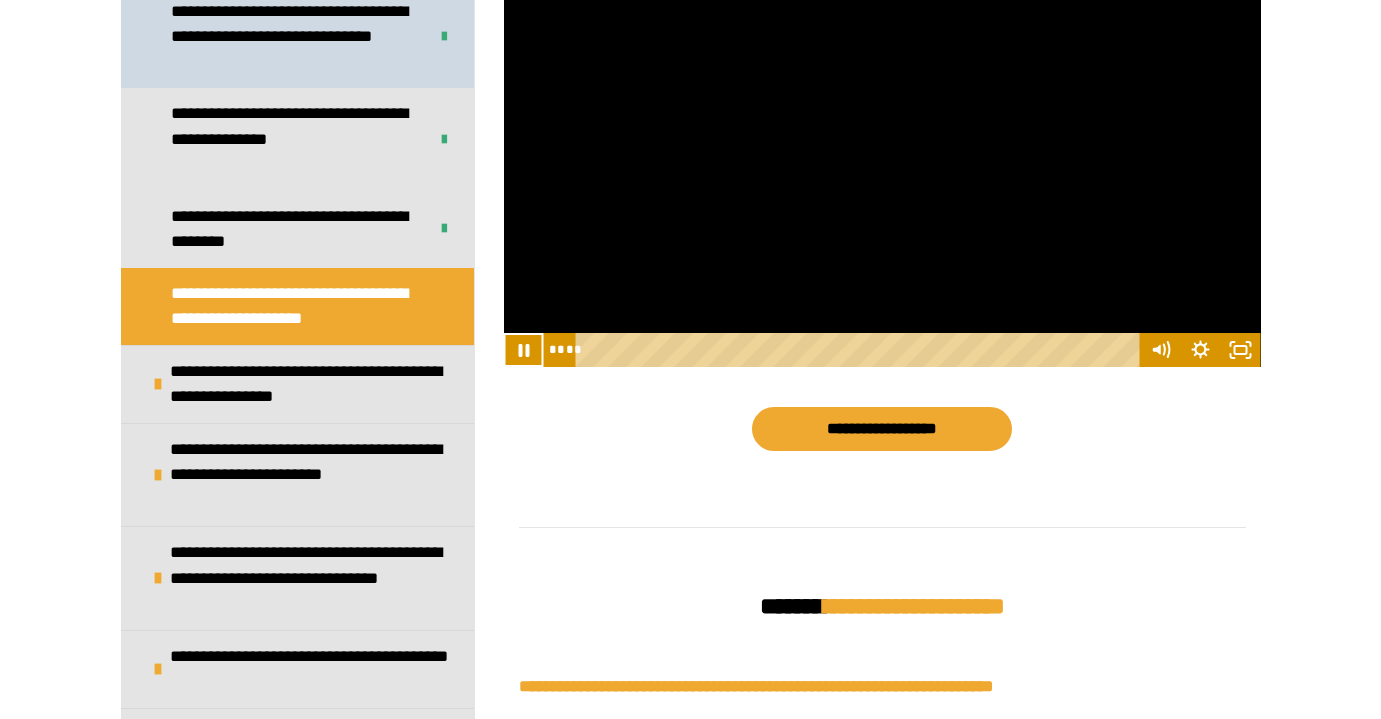 scroll, scrollTop: 417, scrollLeft: 0, axis: vertical 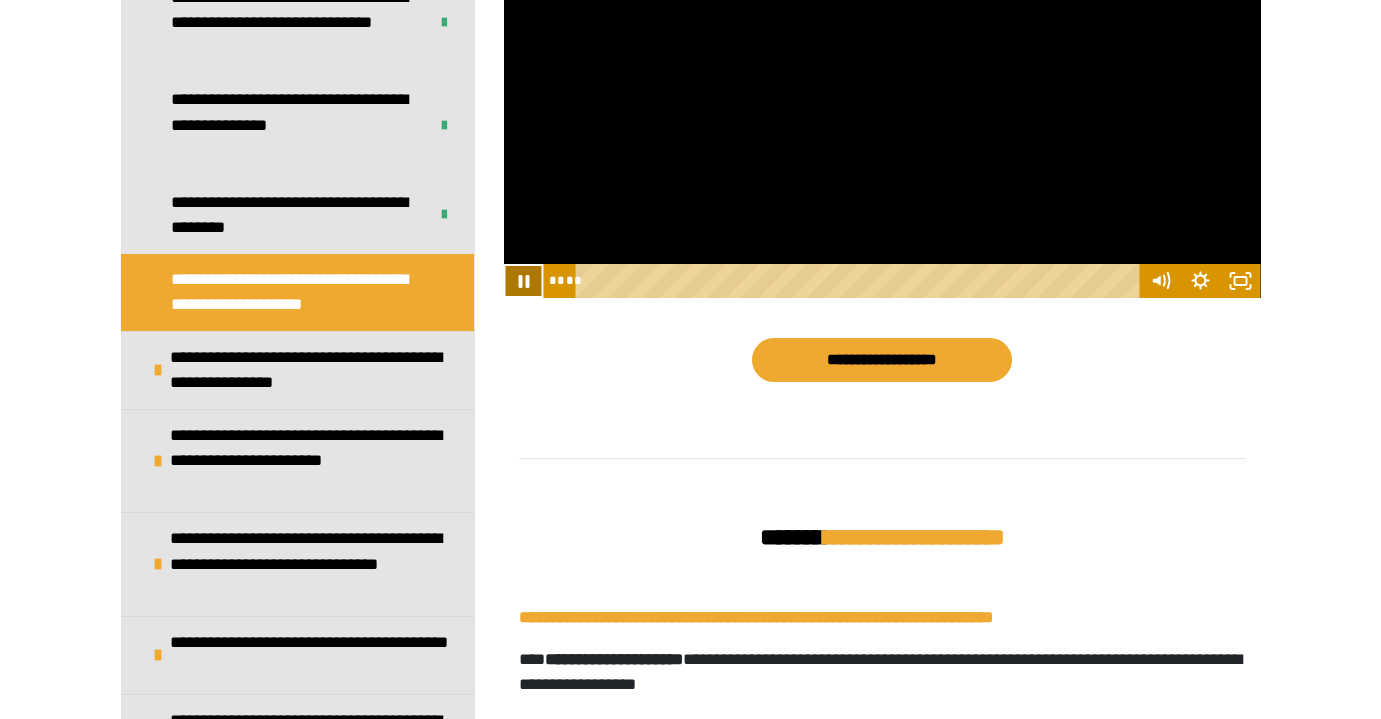 click 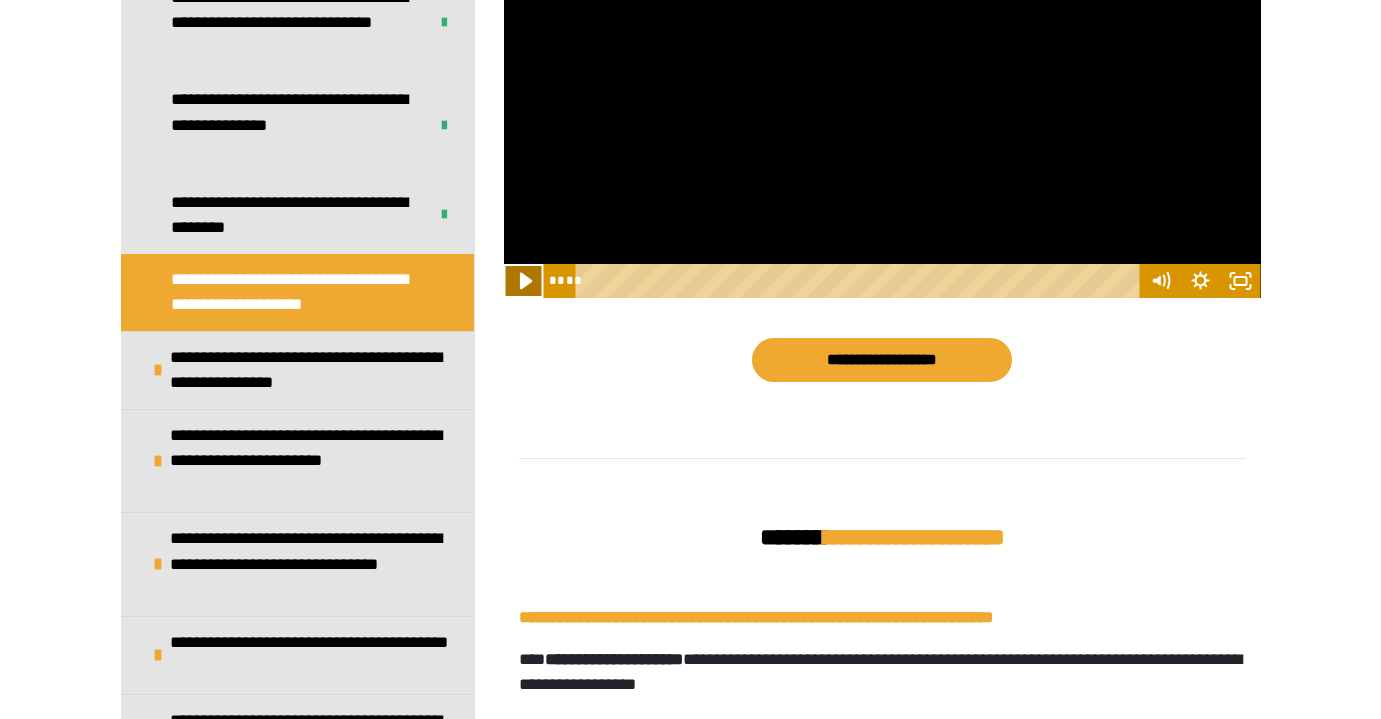 click 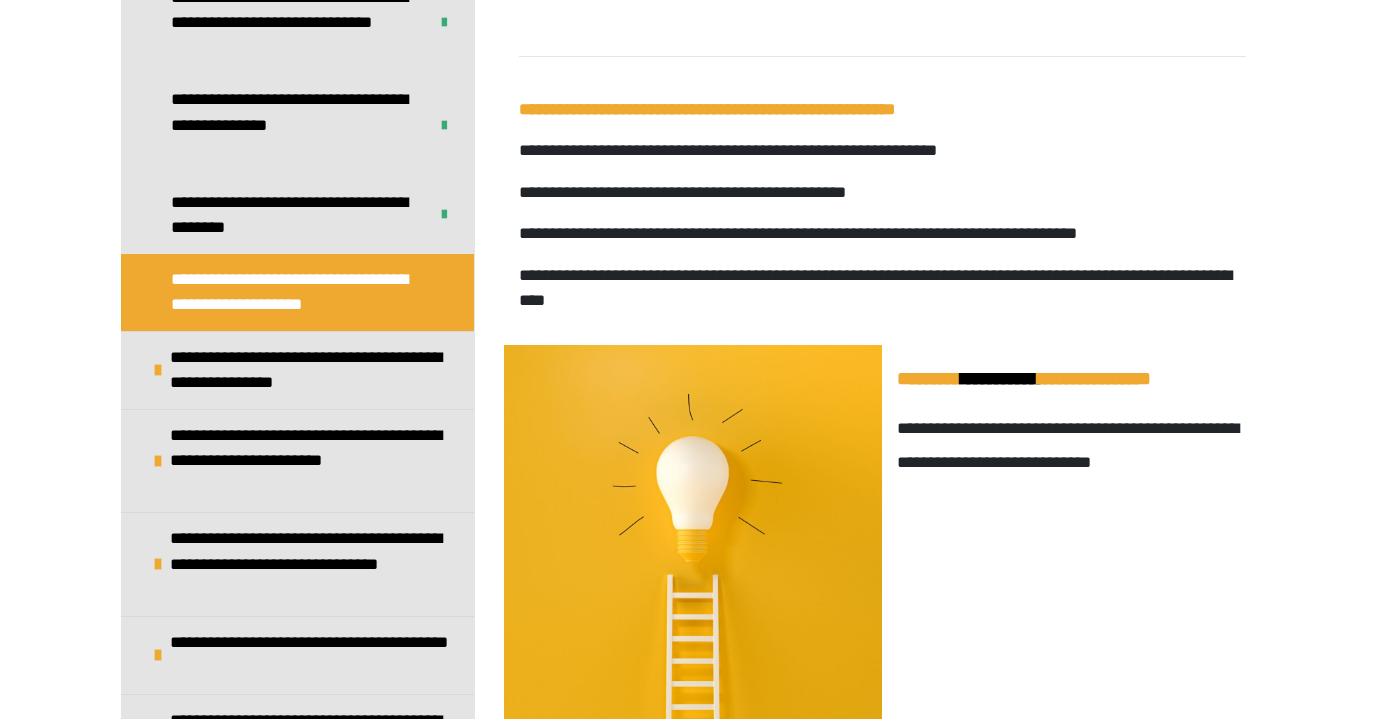 scroll, scrollTop: 2825, scrollLeft: 0, axis: vertical 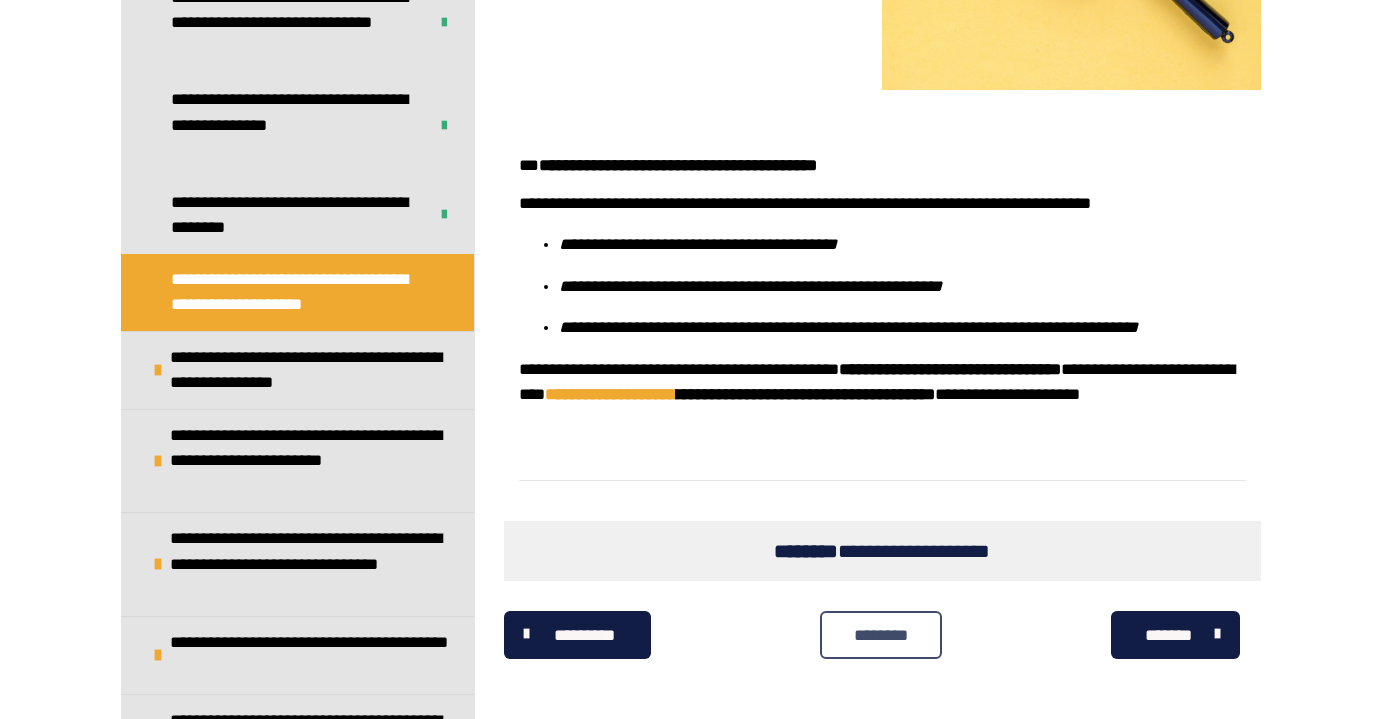 click on "********" at bounding box center [880, 635] 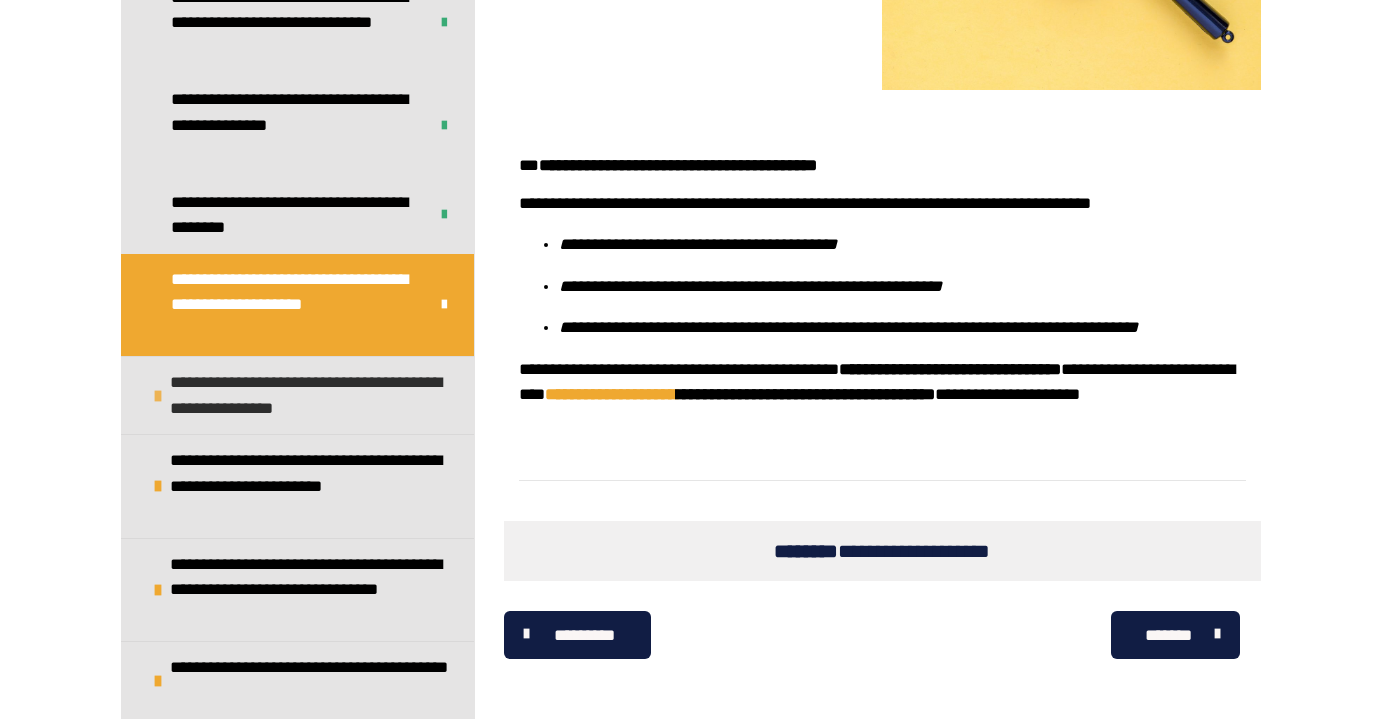 click at bounding box center (158, 396) 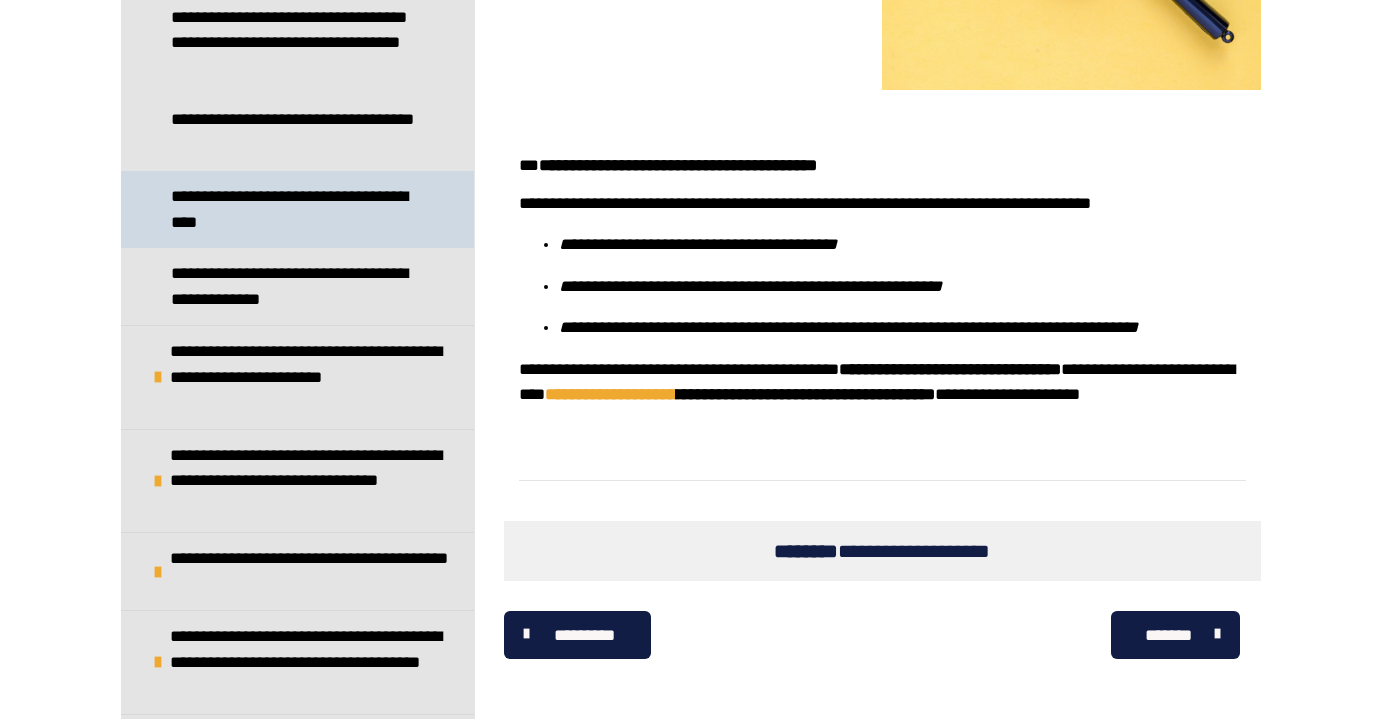scroll, scrollTop: 908, scrollLeft: 0, axis: vertical 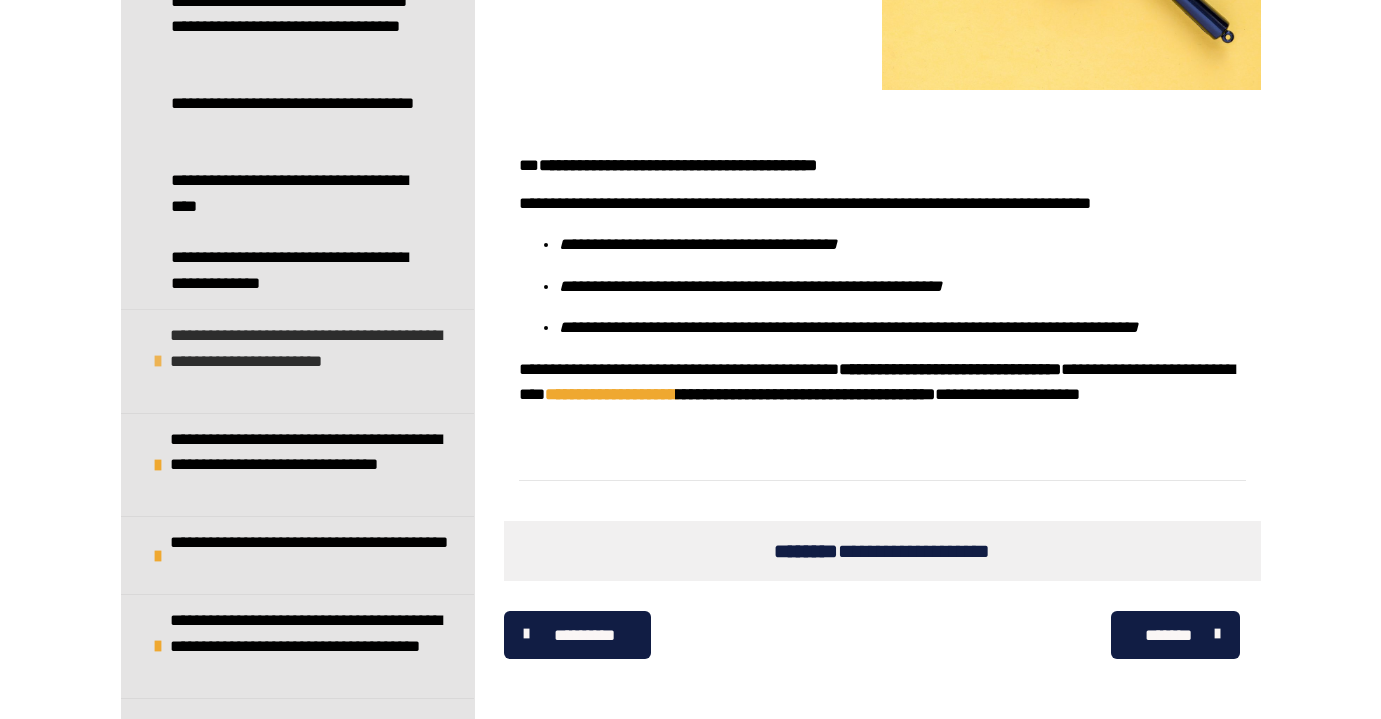 click on "**********" at bounding box center (317, 361) 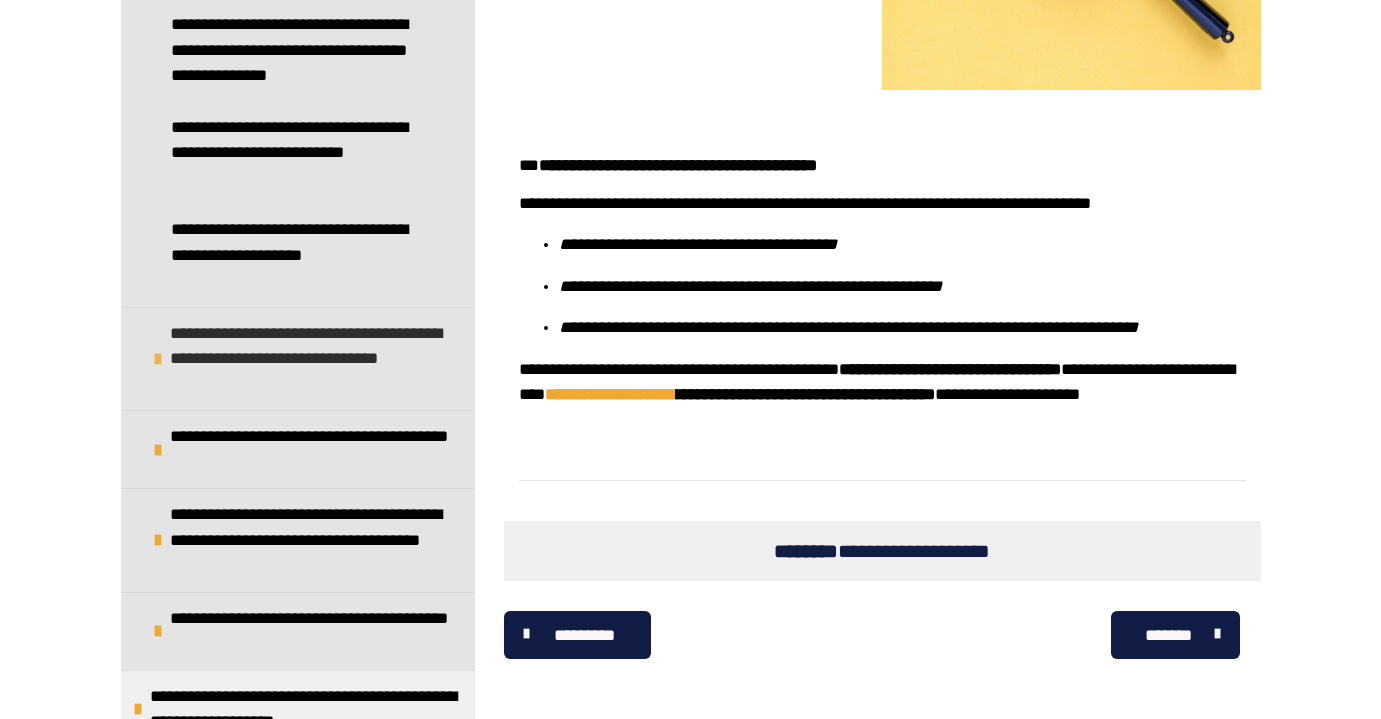 scroll, scrollTop: 1582, scrollLeft: 0, axis: vertical 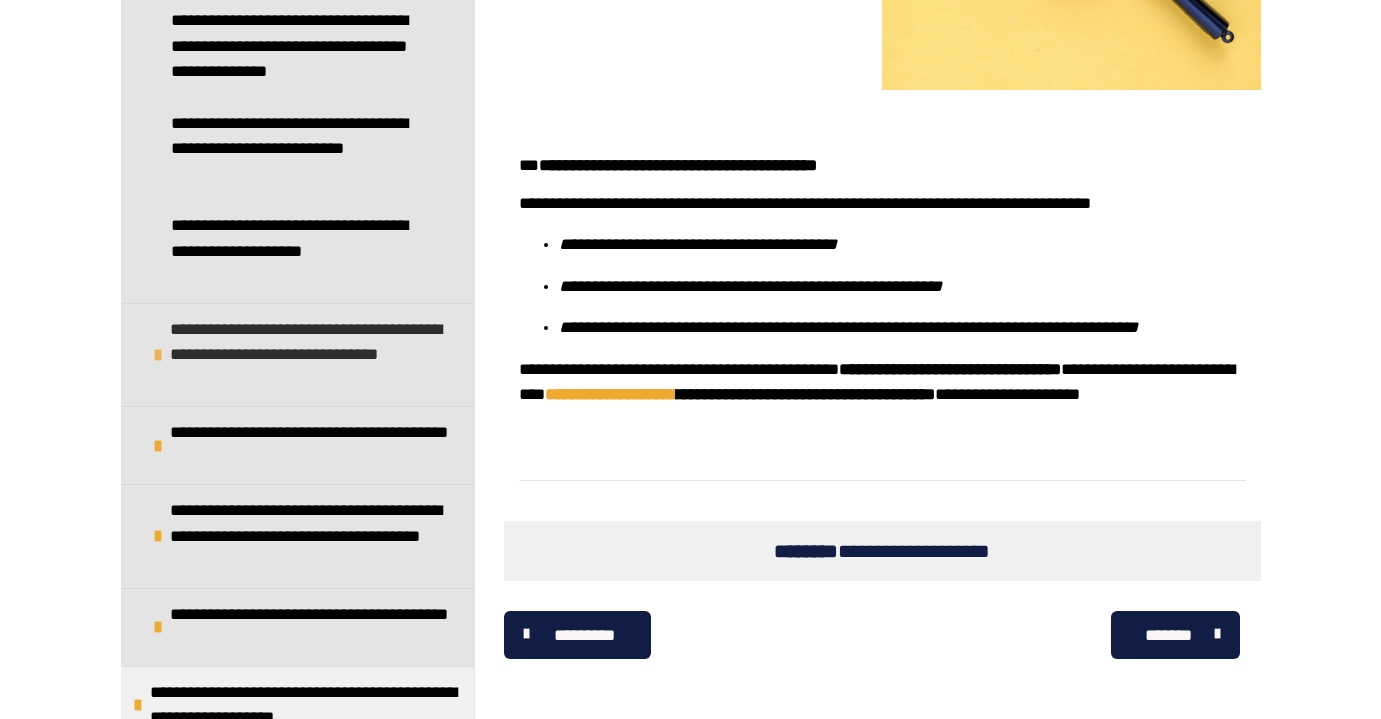 click on "**********" at bounding box center [317, 355] 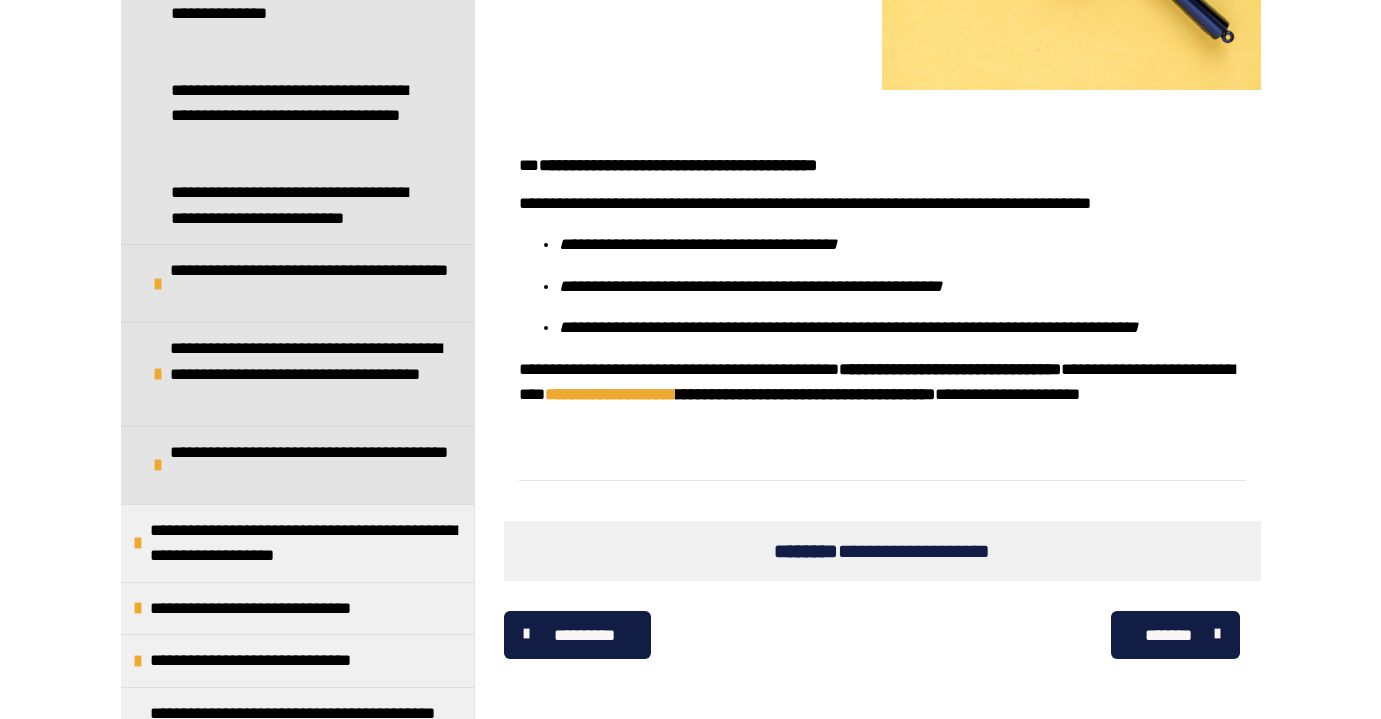 scroll, scrollTop: 2030, scrollLeft: 0, axis: vertical 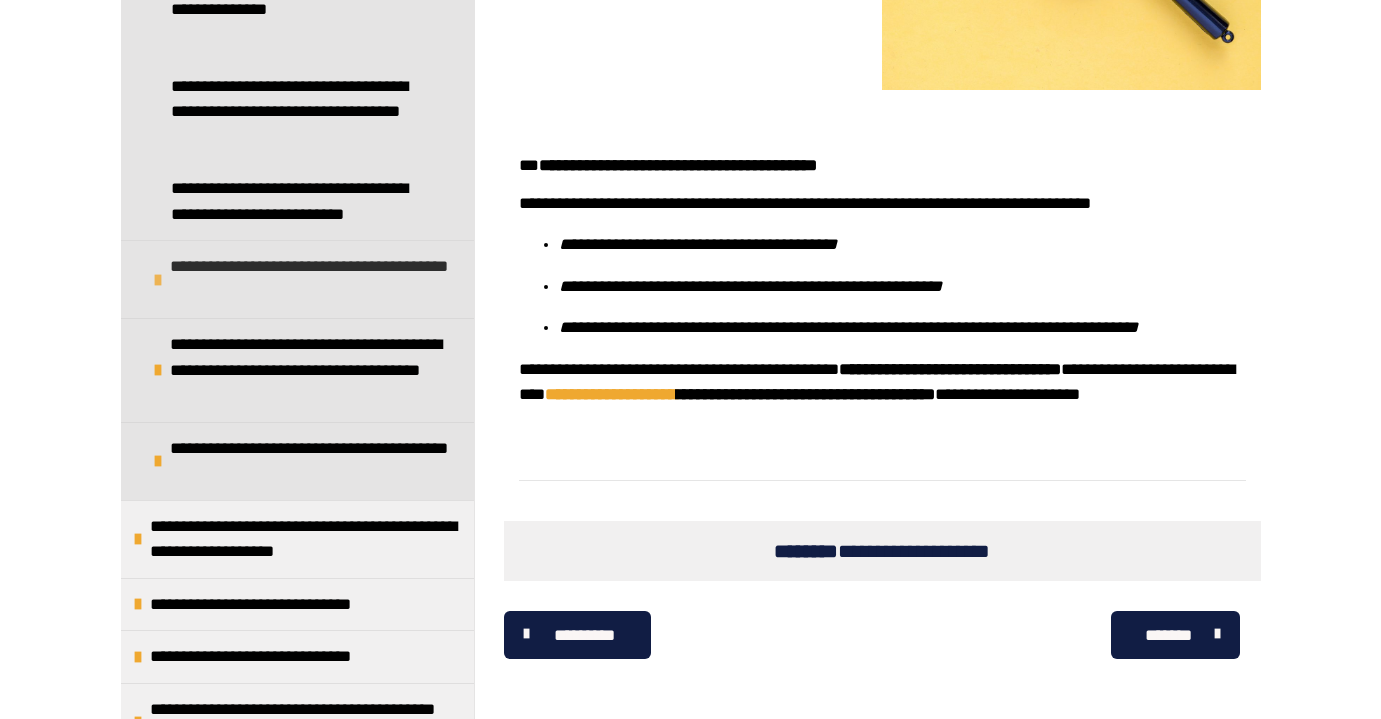 click at bounding box center [158, 280] 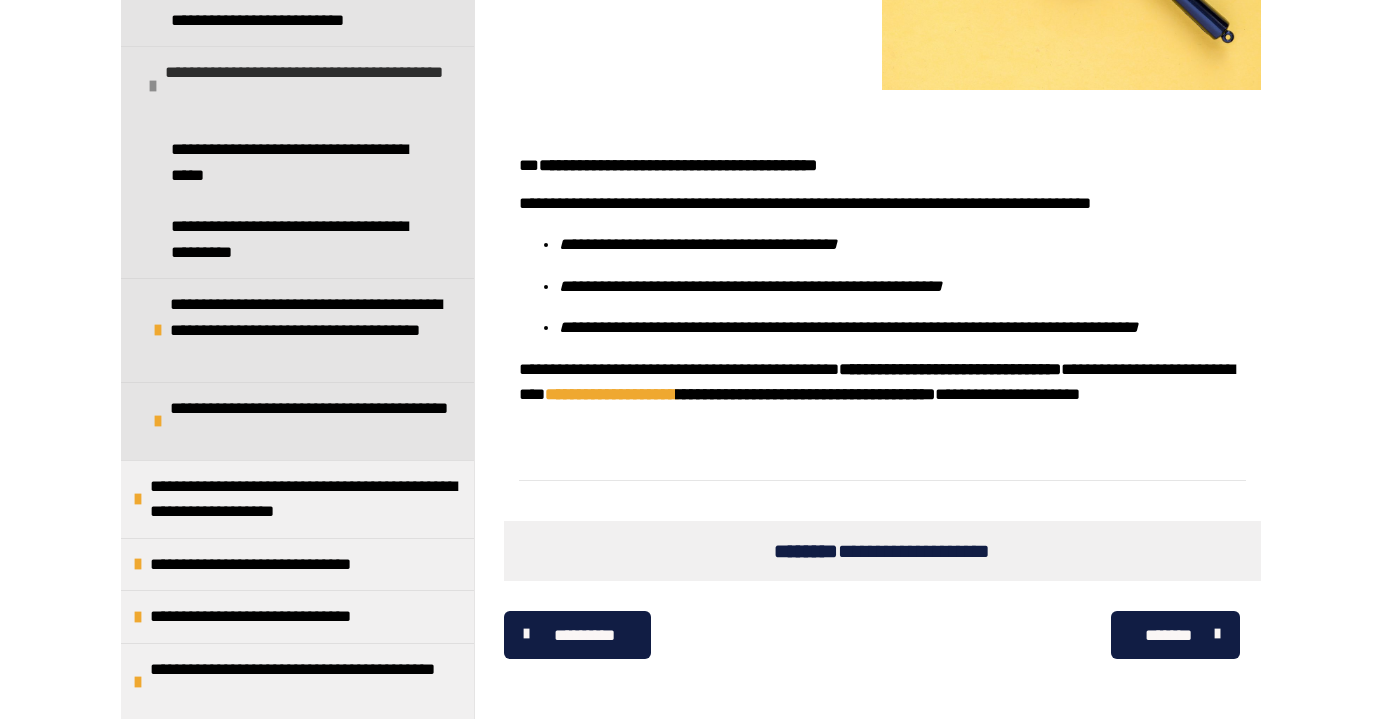 scroll, scrollTop: 2273, scrollLeft: 0, axis: vertical 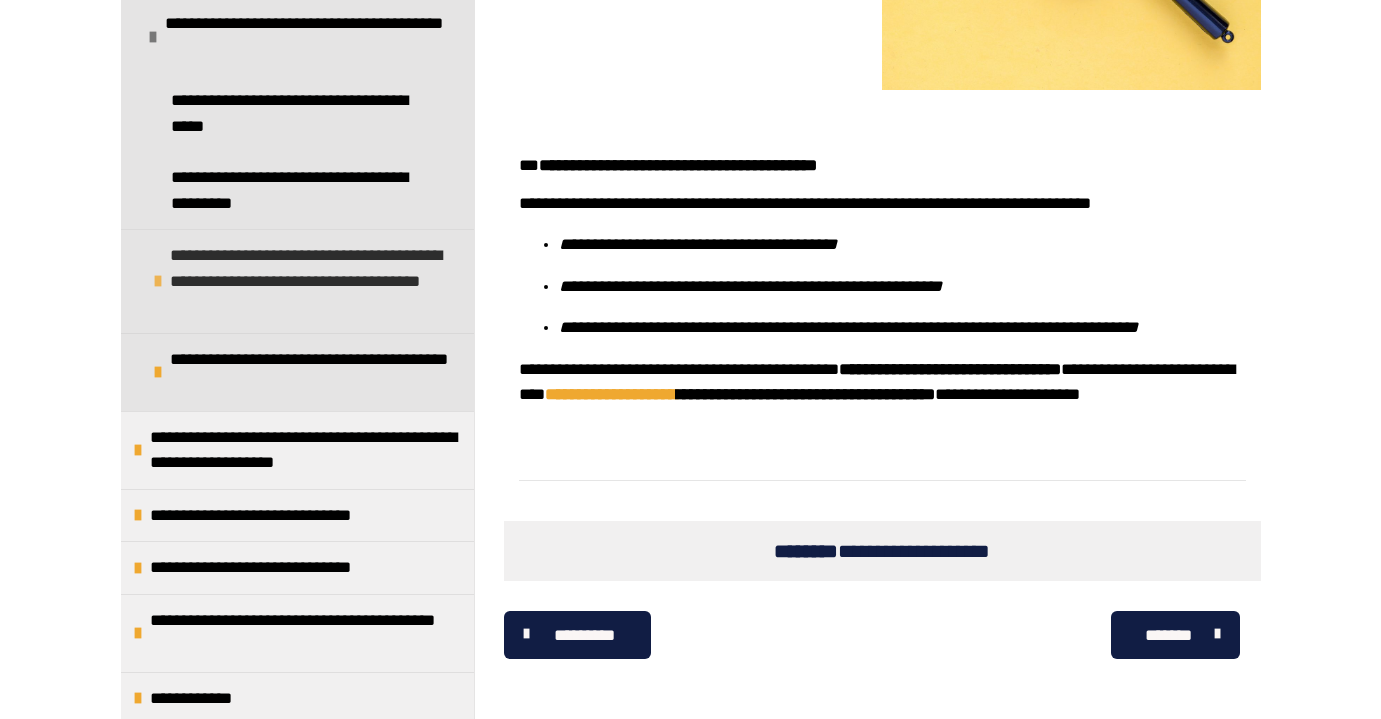 click at bounding box center (158, 281) 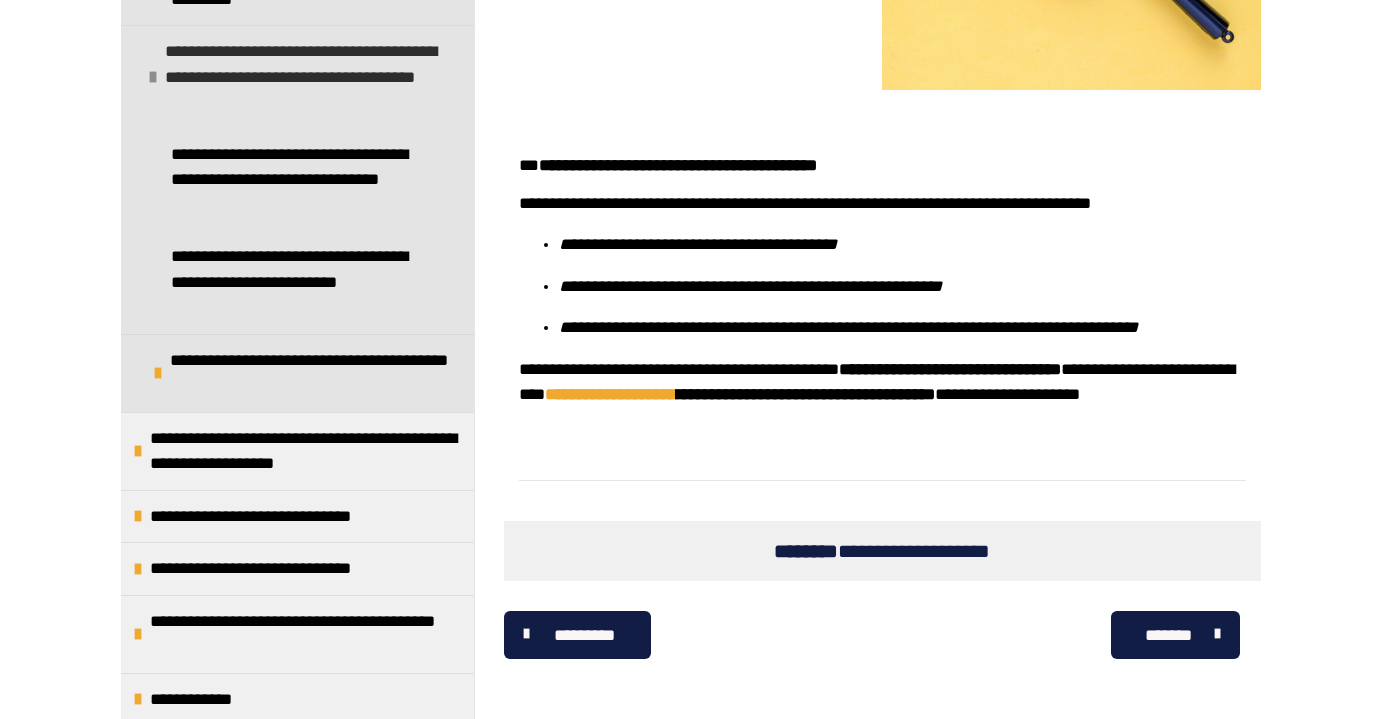 scroll, scrollTop: 2478, scrollLeft: 0, axis: vertical 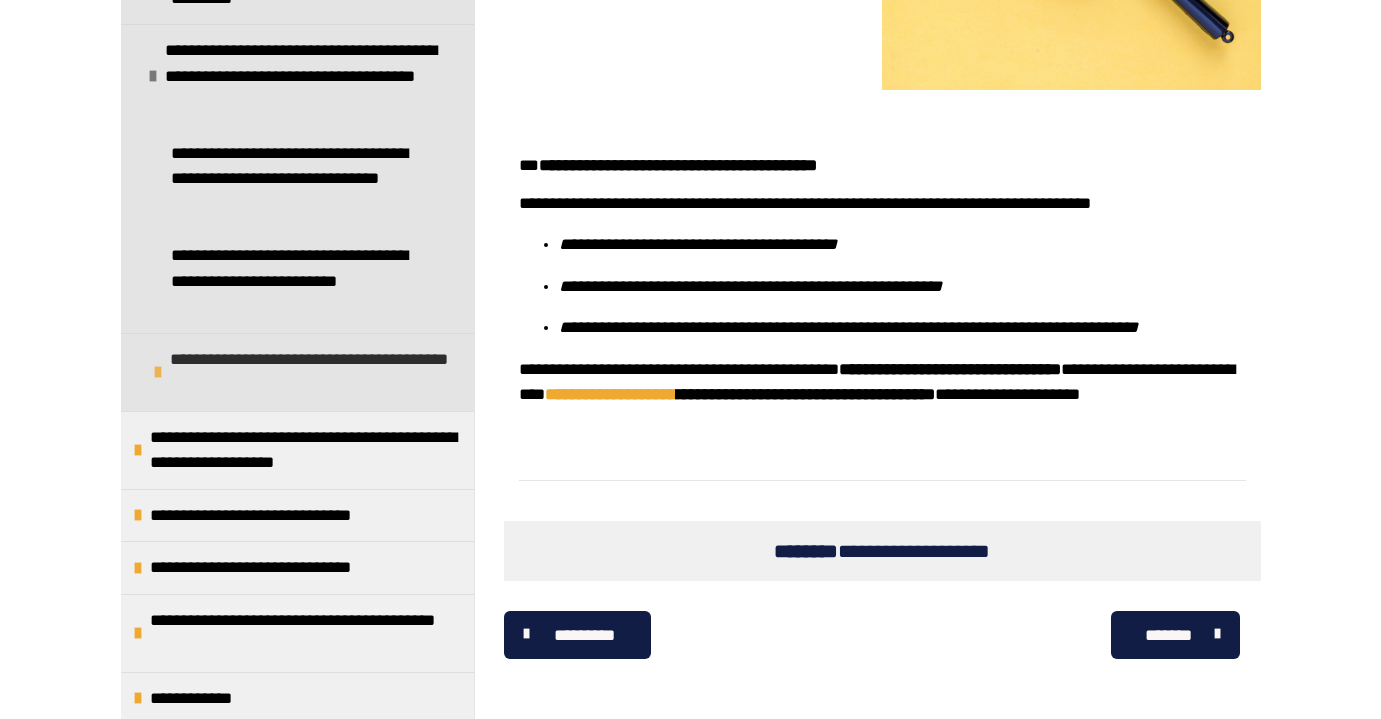 click on "**********" at bounding box center [317, 372] 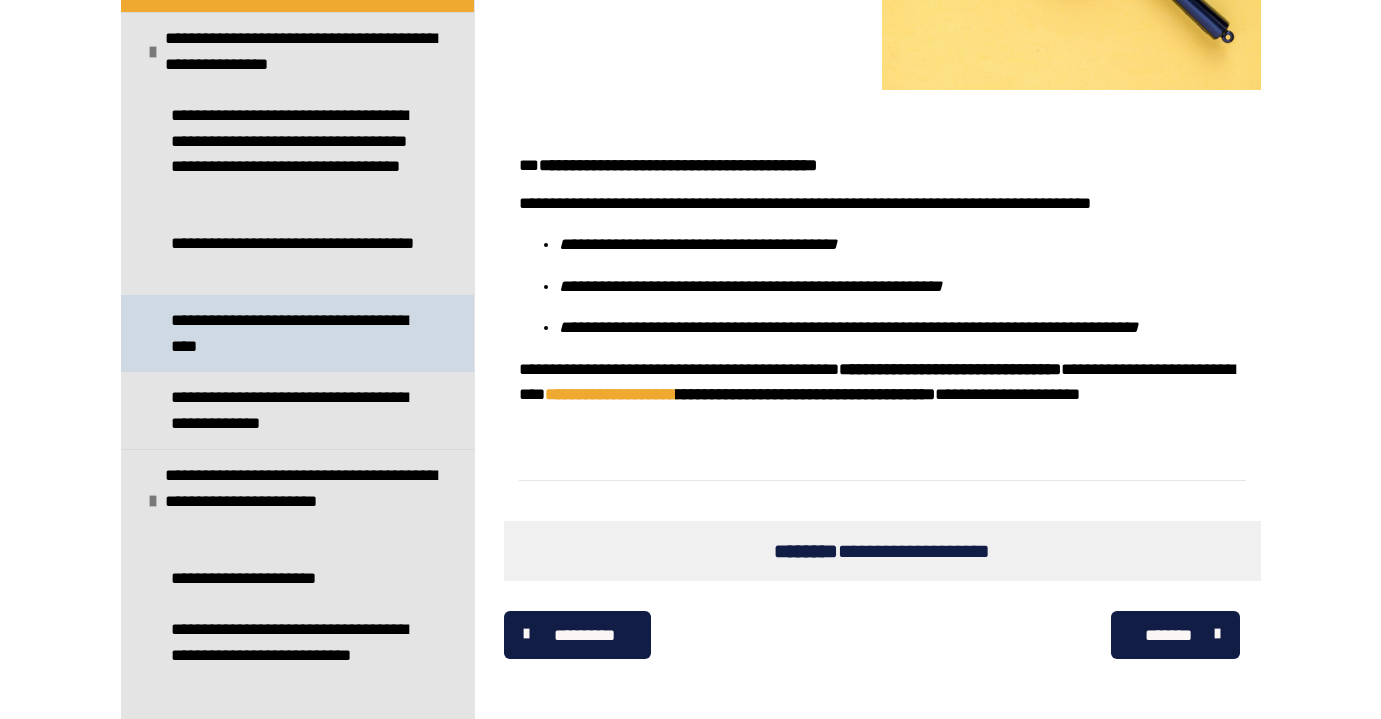 scroll, scrollTop: 783, scrollLeft: 0, axis: vertical 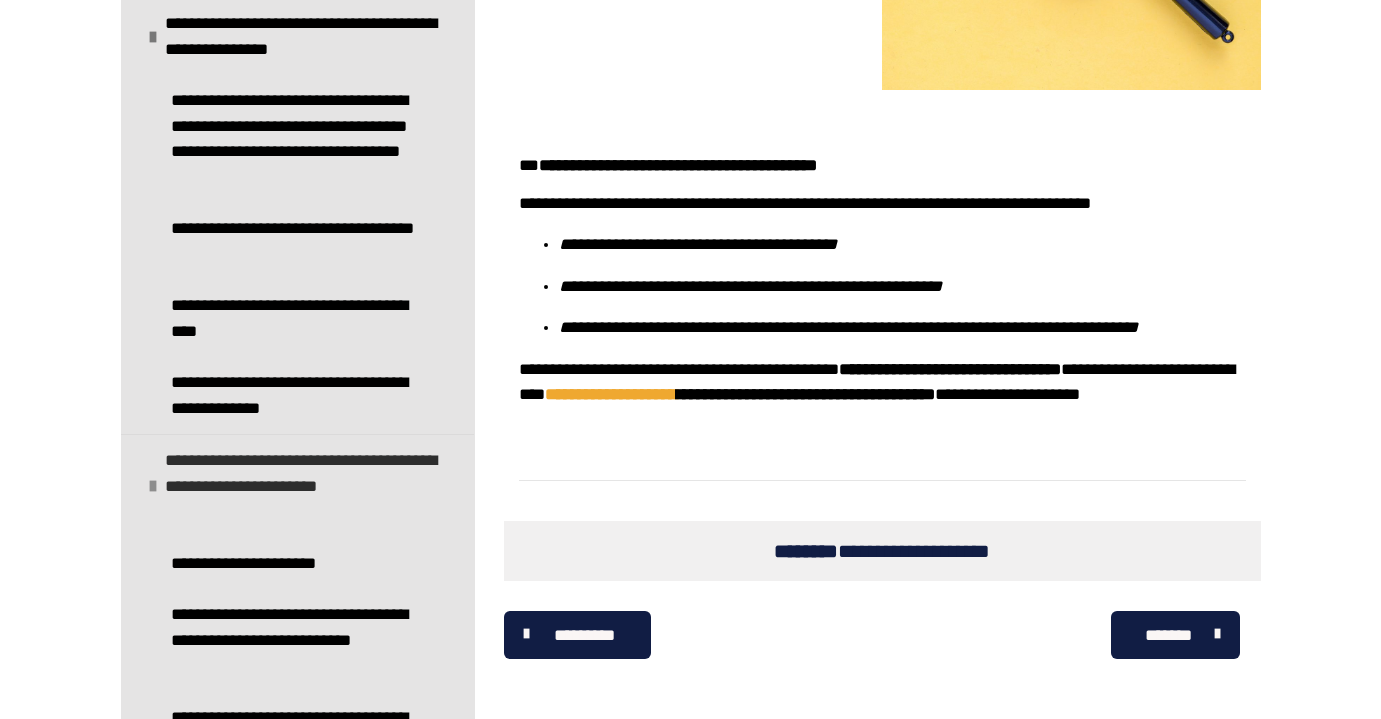 click at bounding box center [153, 486] 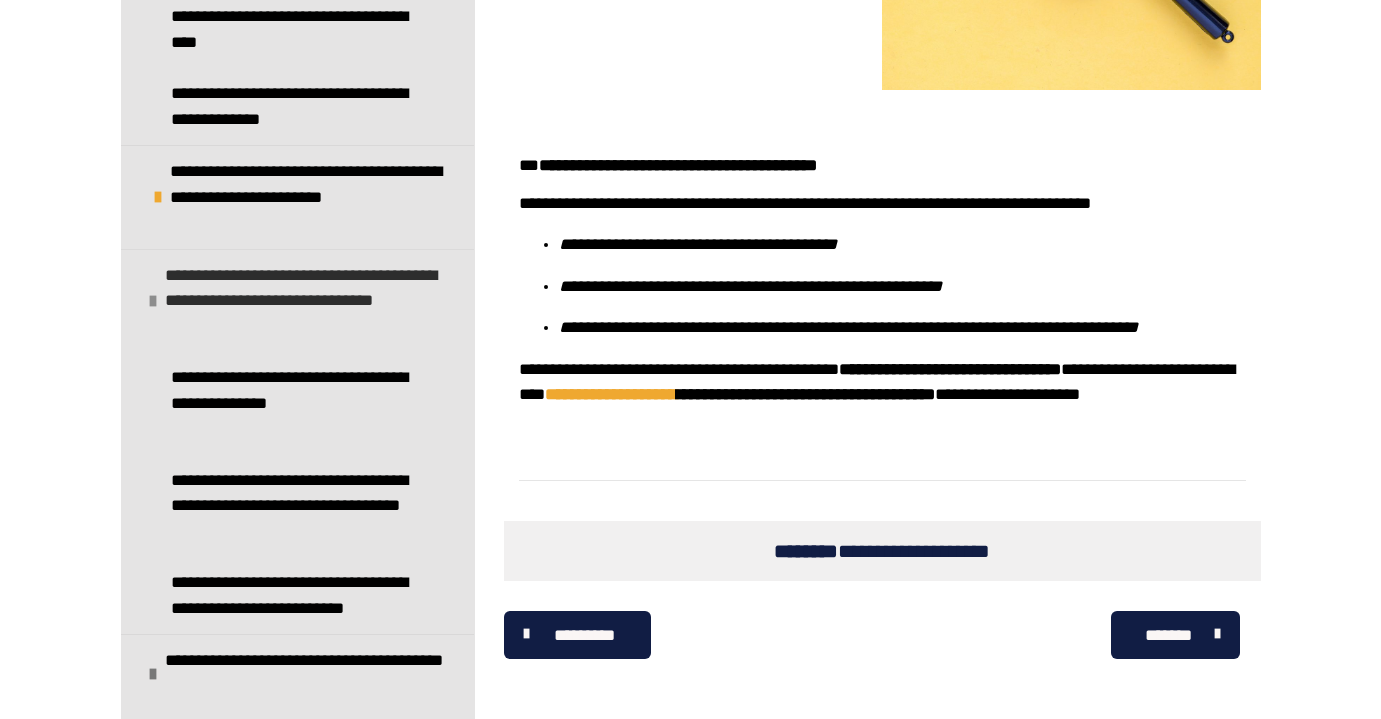 scroll, scrollTop: 1115, scrollLeft: 0, axis: vertical 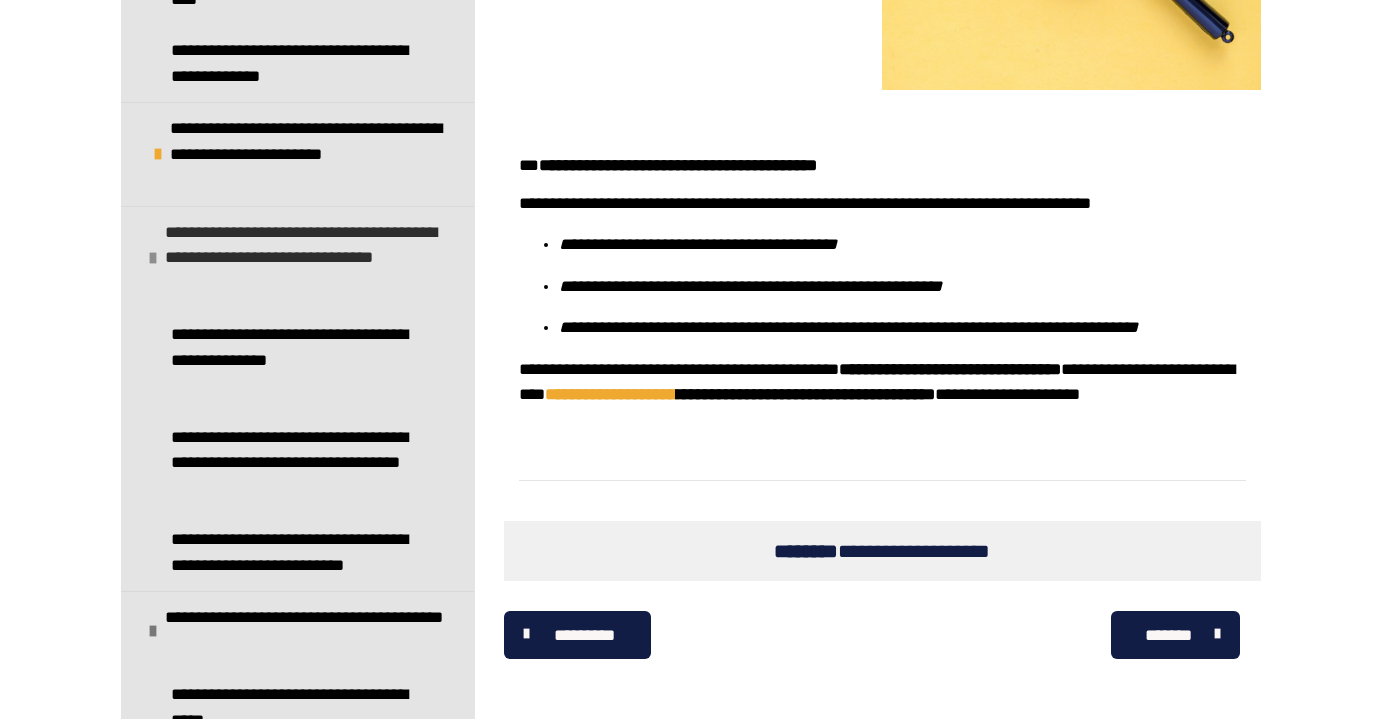 click at bounding box center [153, 258] 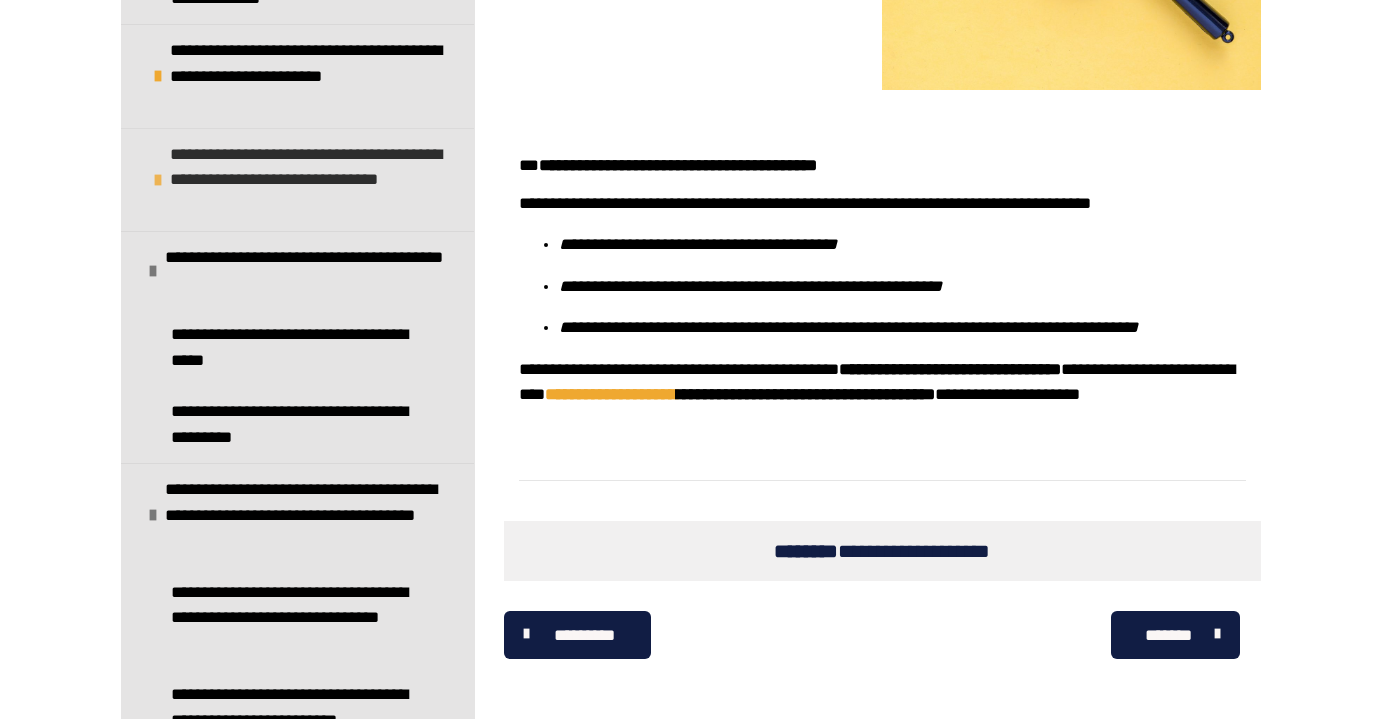 scroll, scrollTop: 1200, scrollLeft: 0, axis: vertical 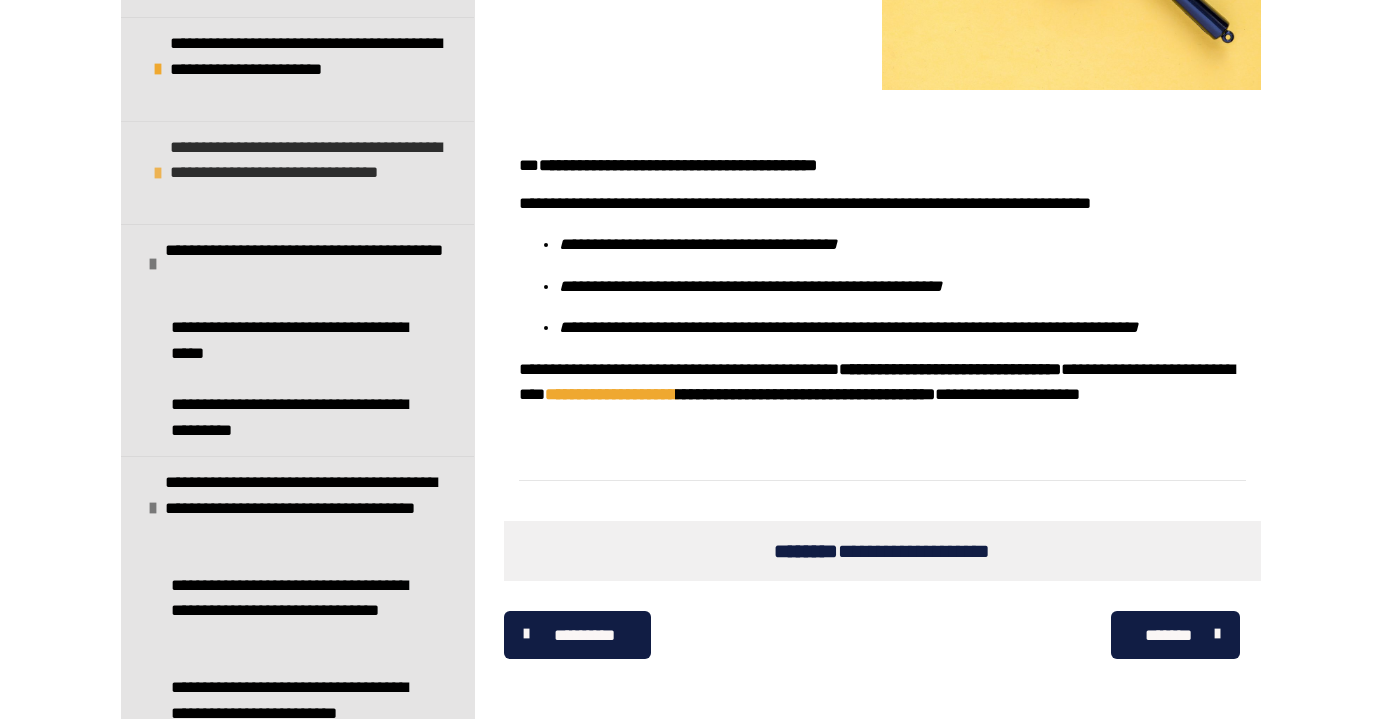 click at bounding box center (153, 264) 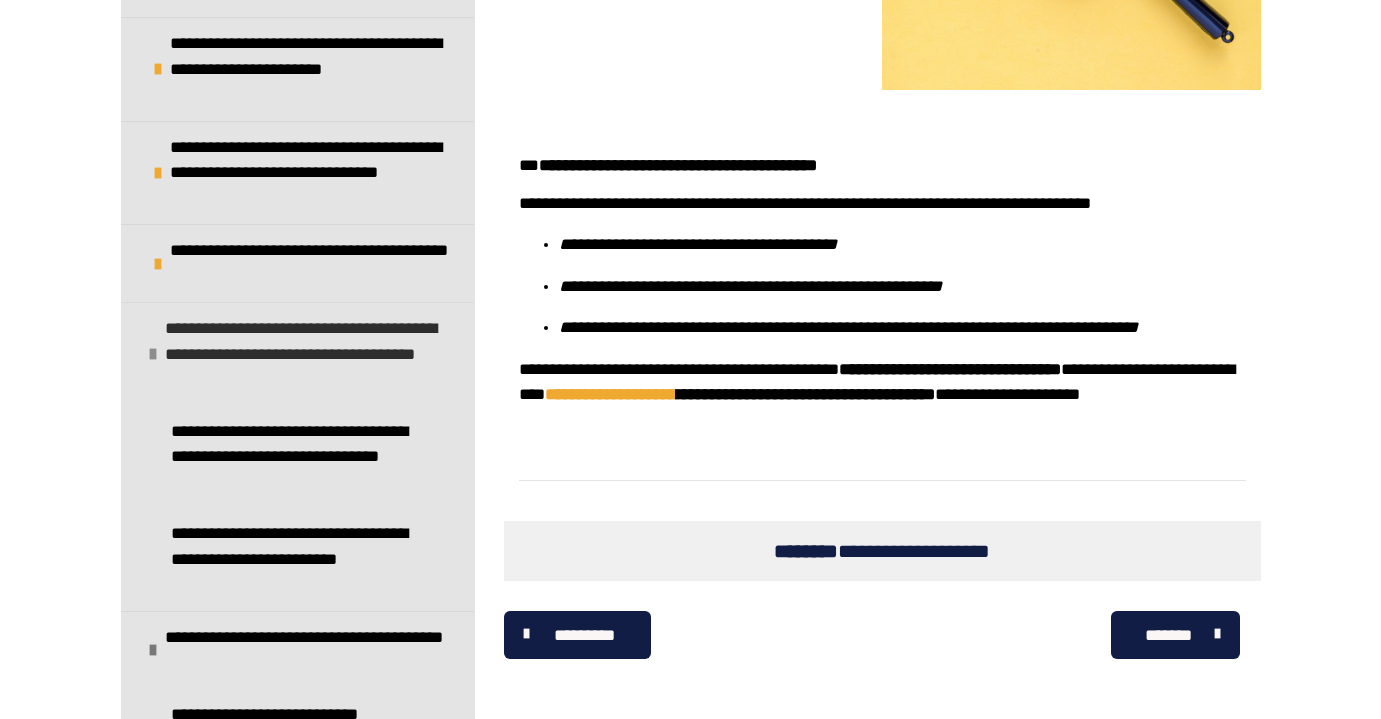 click at bounding box center [153, 354] 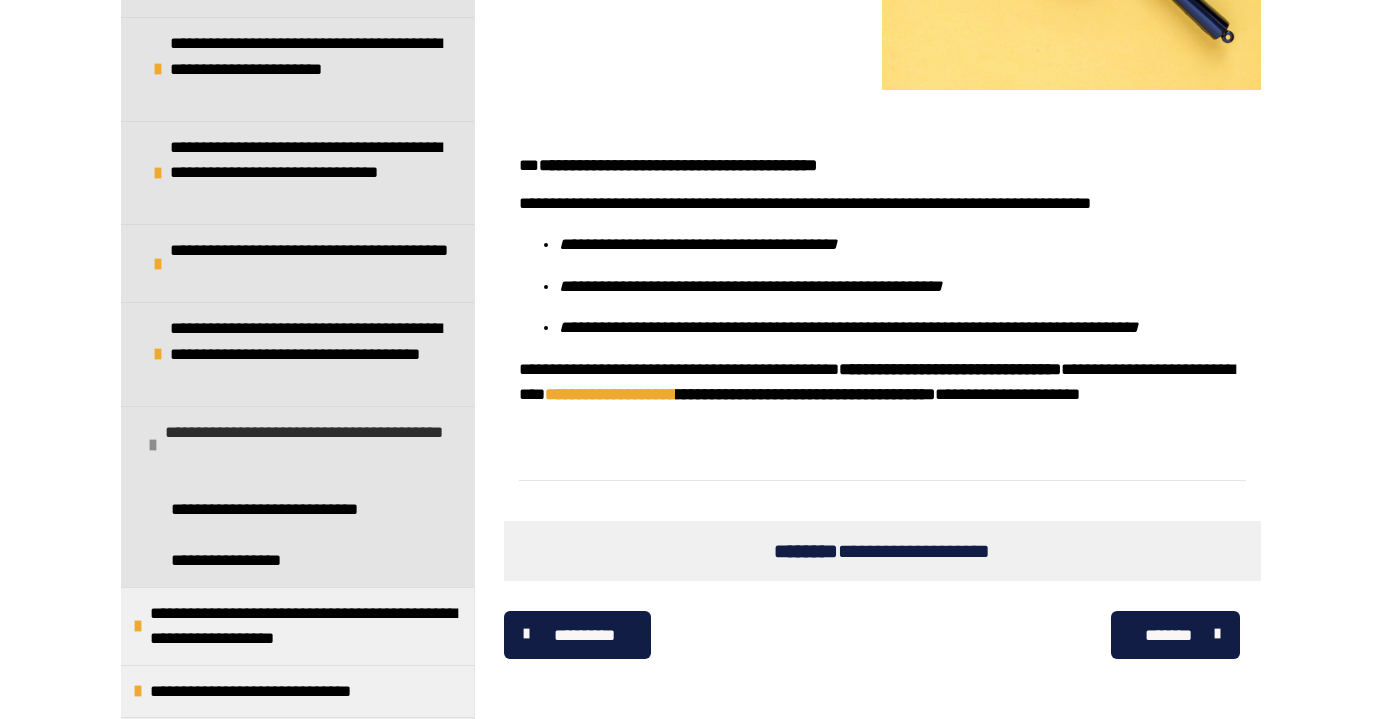 click at bounding box center (153, 445) 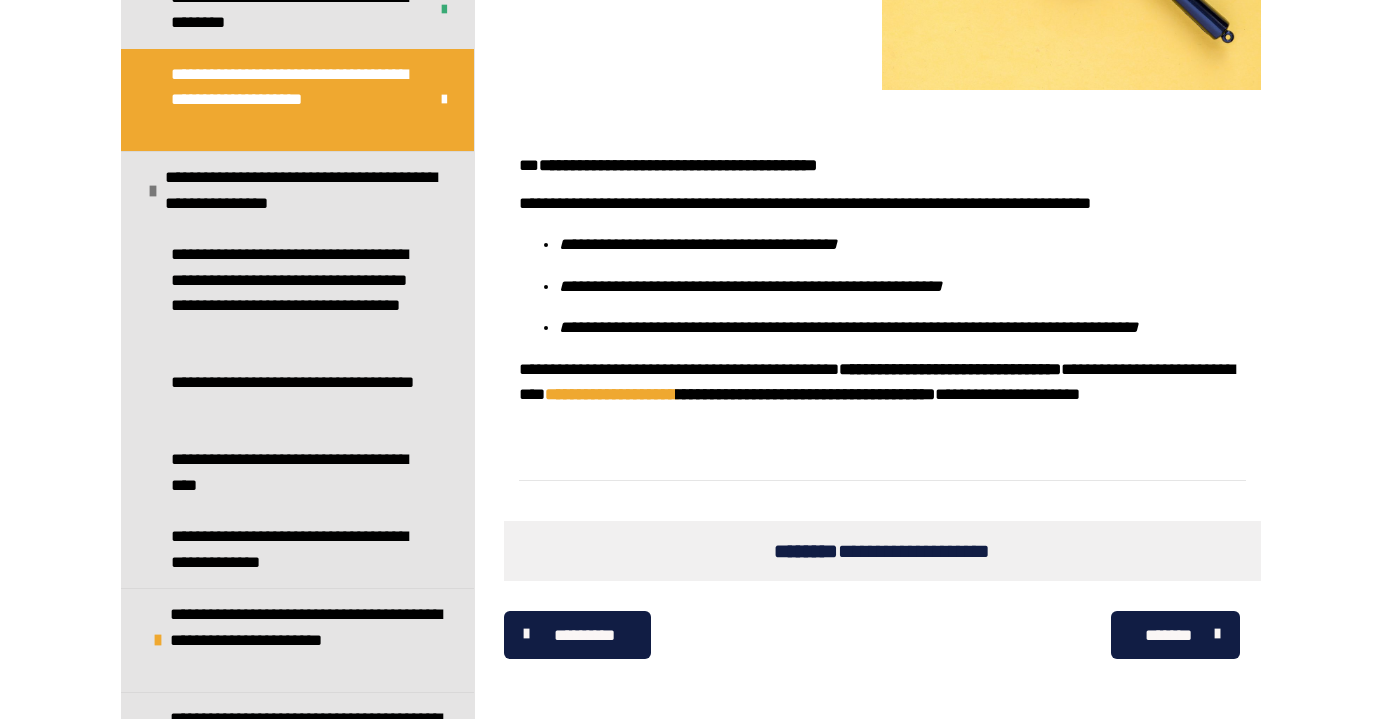 scroll, scrollTop: 645, scrollLeft: 0, axis: vertical 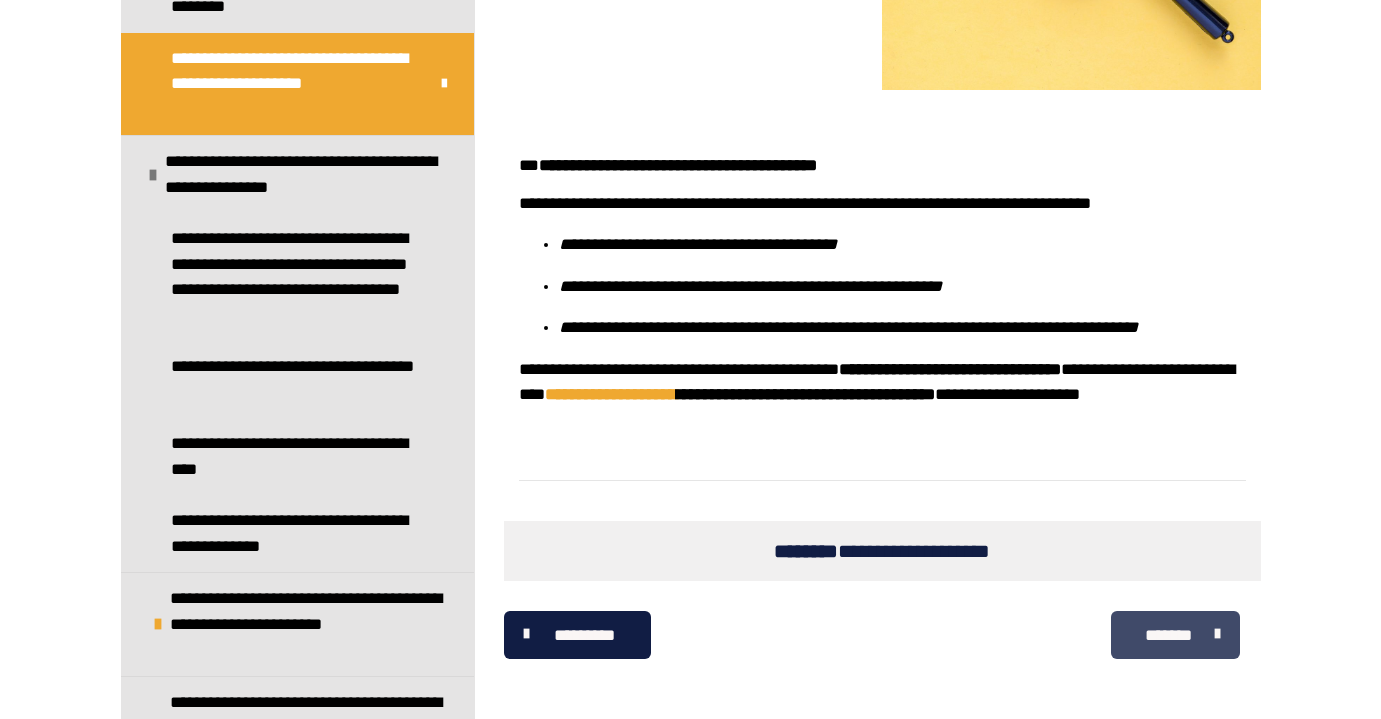 click on "*******" at bounding box center [1168, 635] 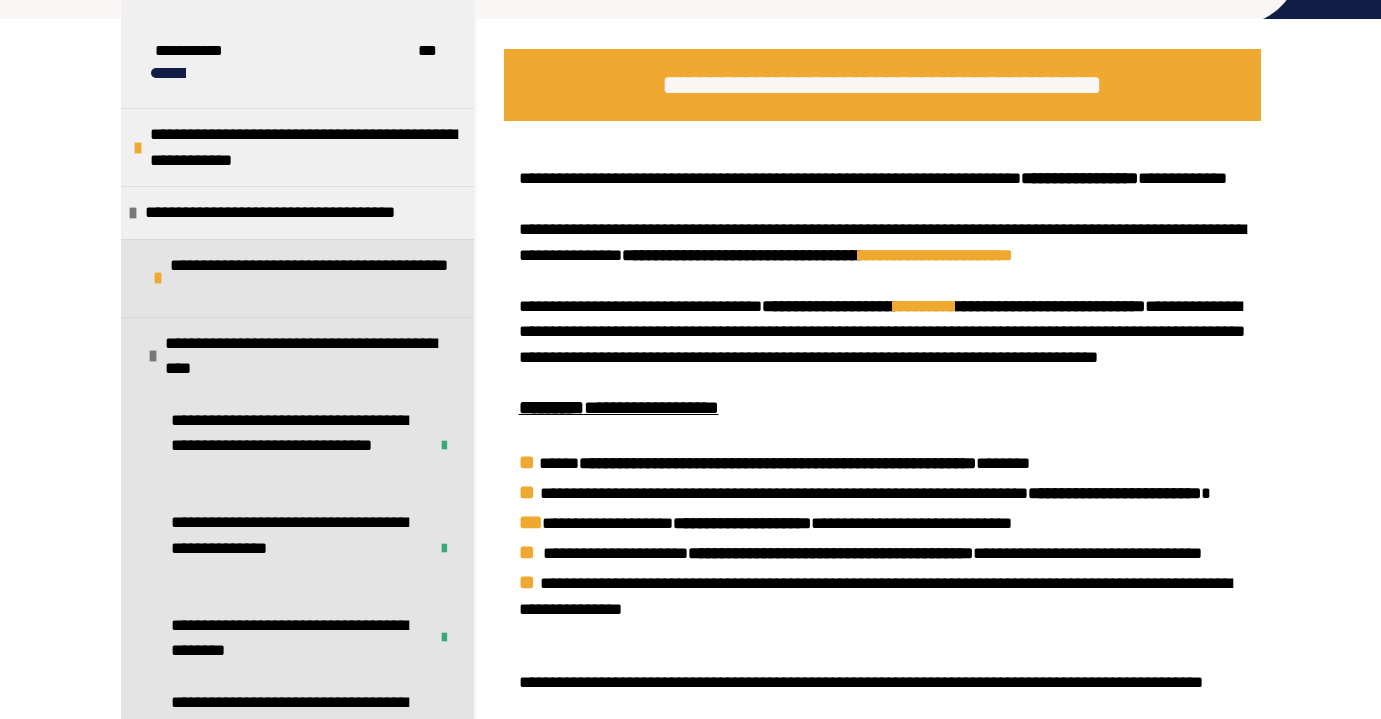scroll, scrollTop: 58, scrollLeft: 0, axis: vertical 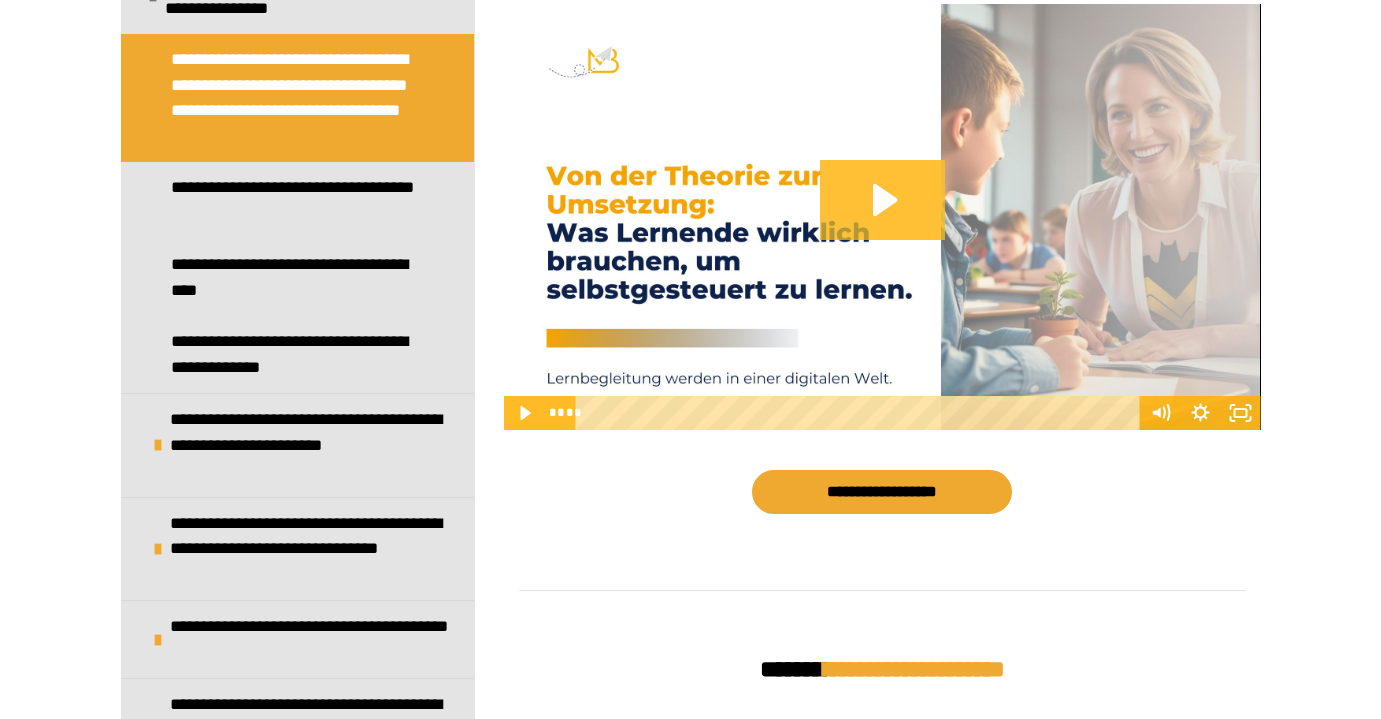 click 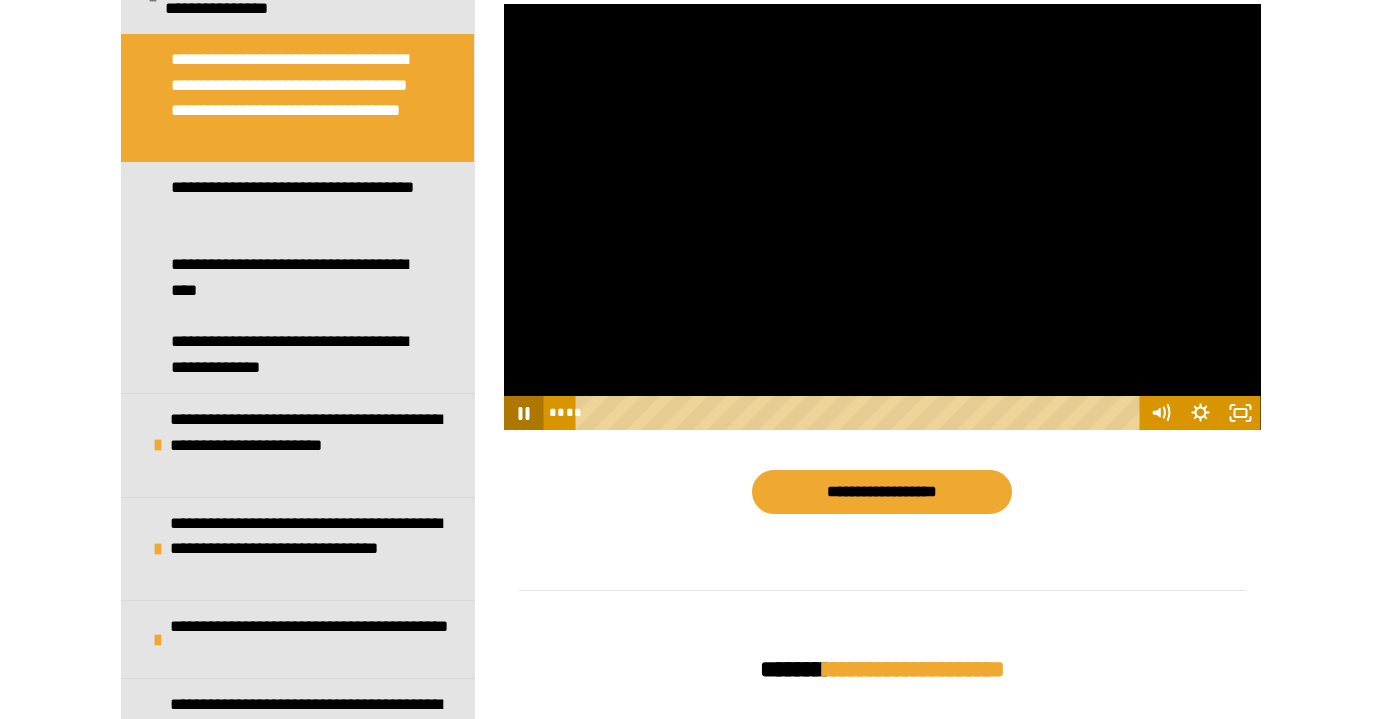 click 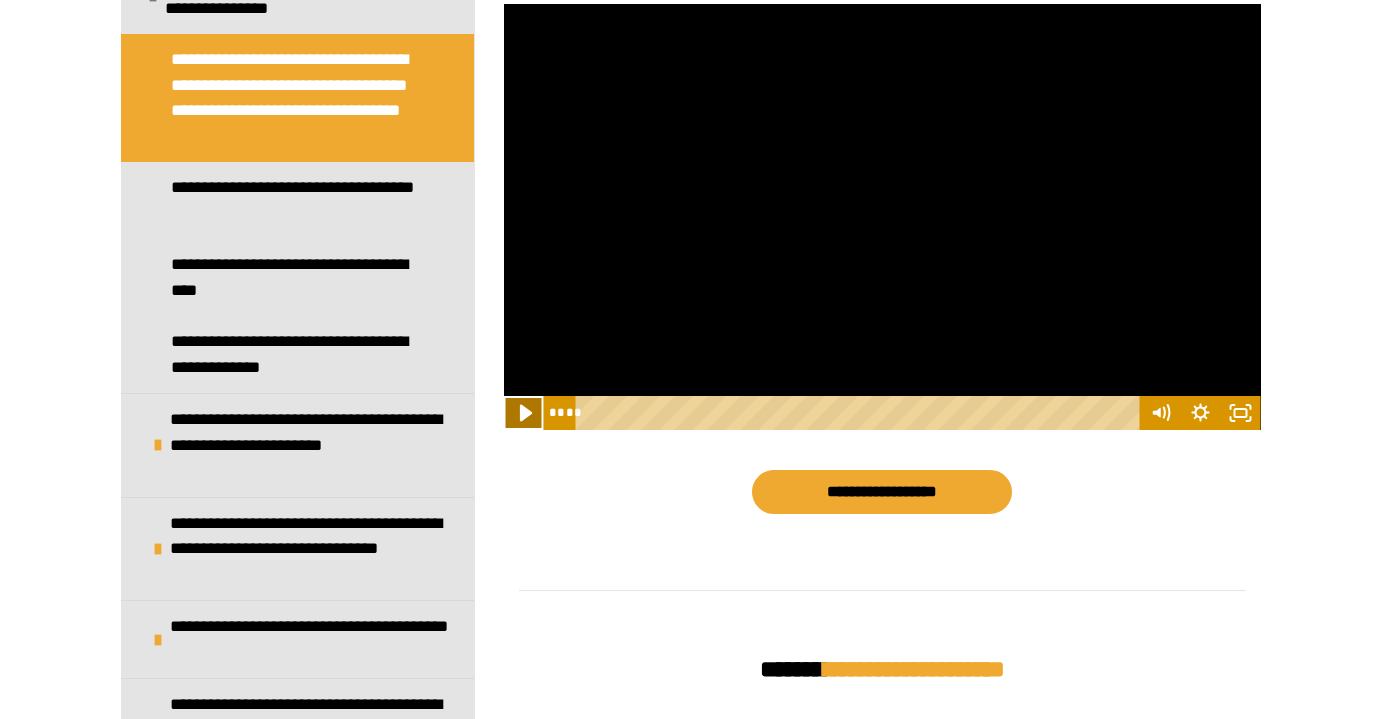 click 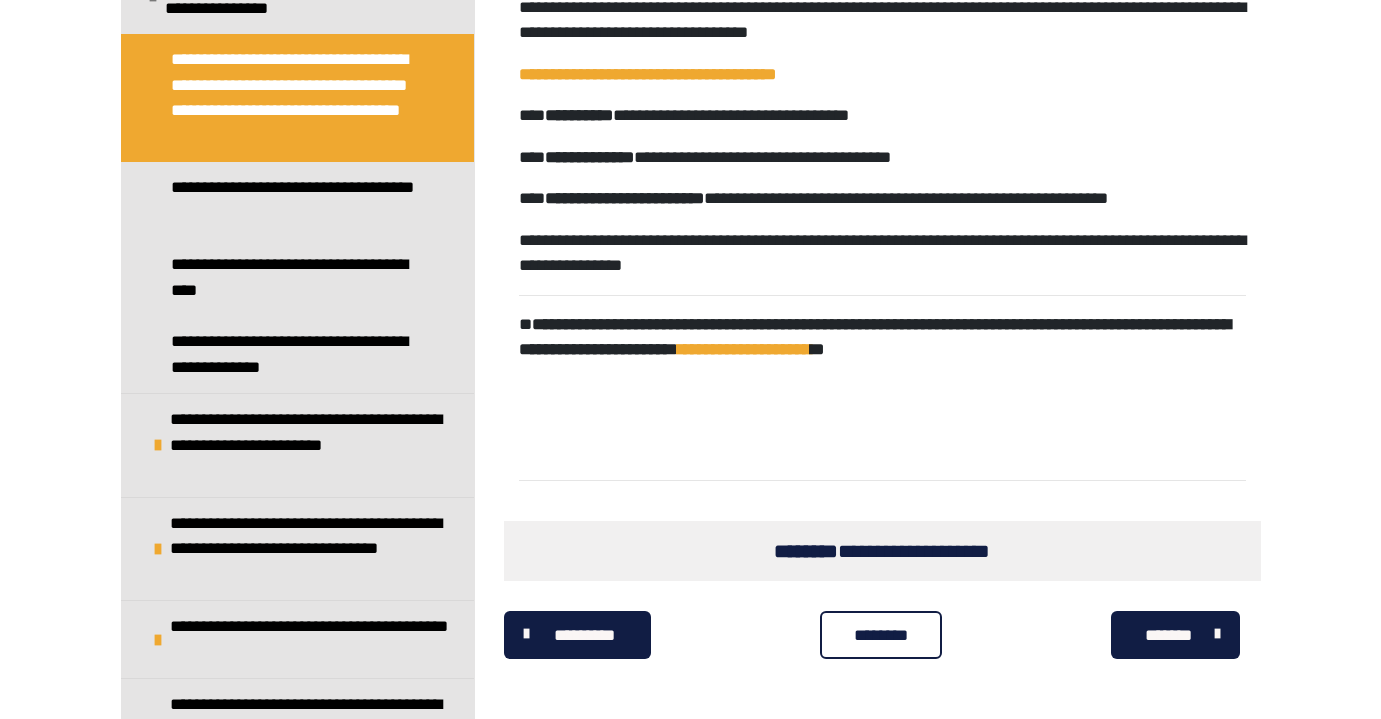 scroll, scrollTop: 2066, scrollLeft: 0, axis: vertical 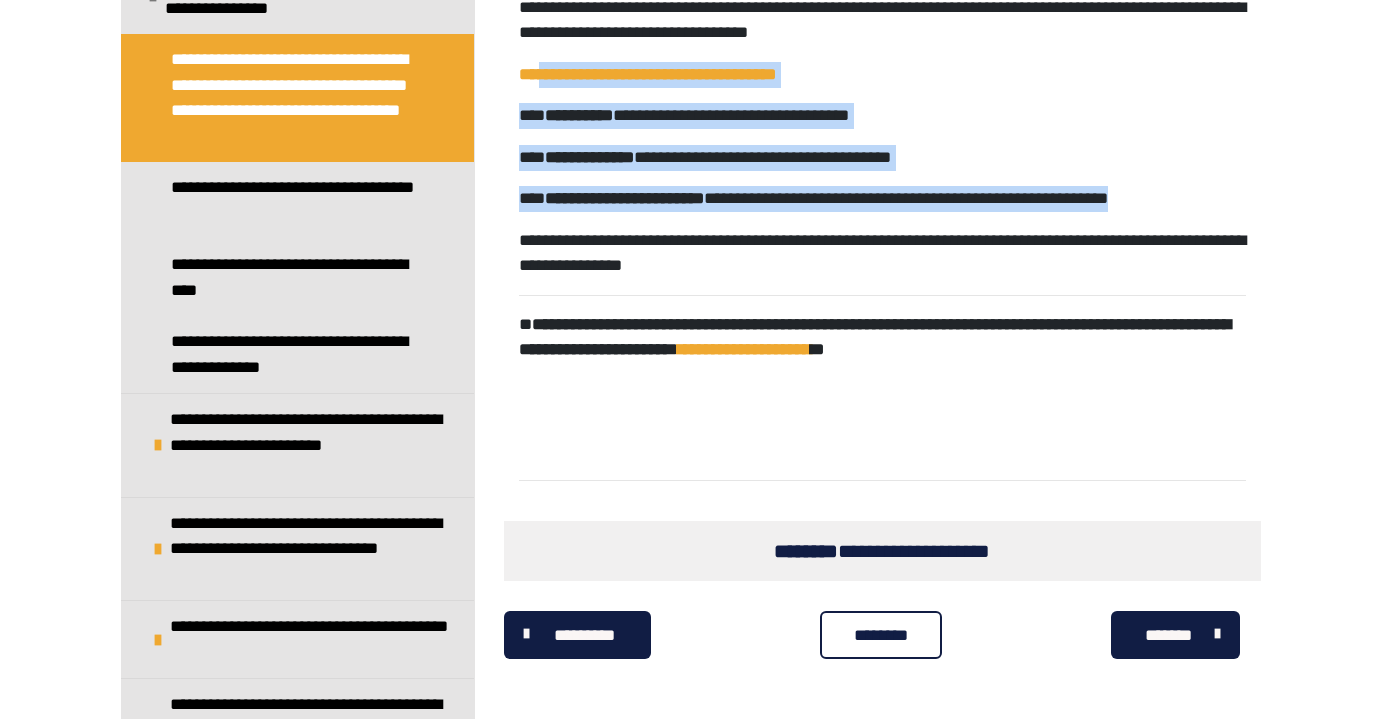 drag, startPoint x: 540, startPoint y: 75, endPoint x: 1190, endPoint y: 225, distance: 667.0832 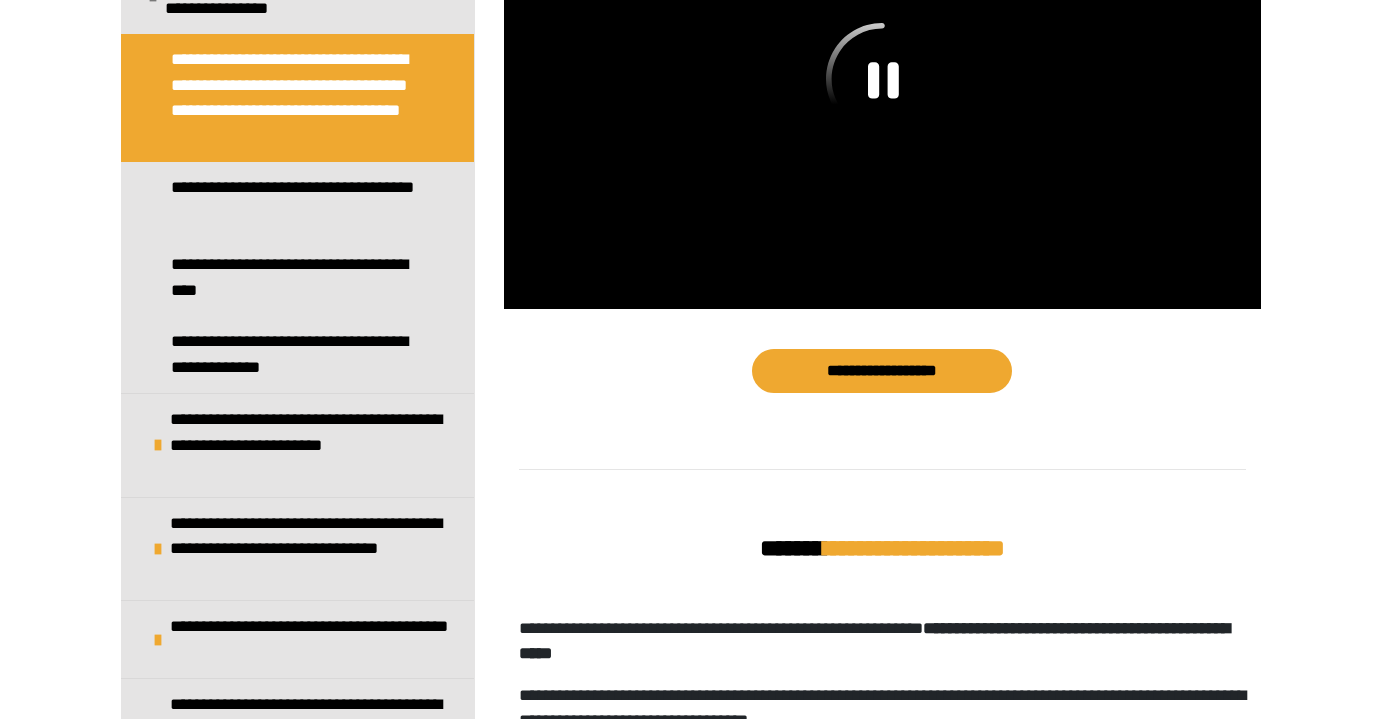 scroll, scrollTop: 1231, scrollLeft: 0, axis: vertical 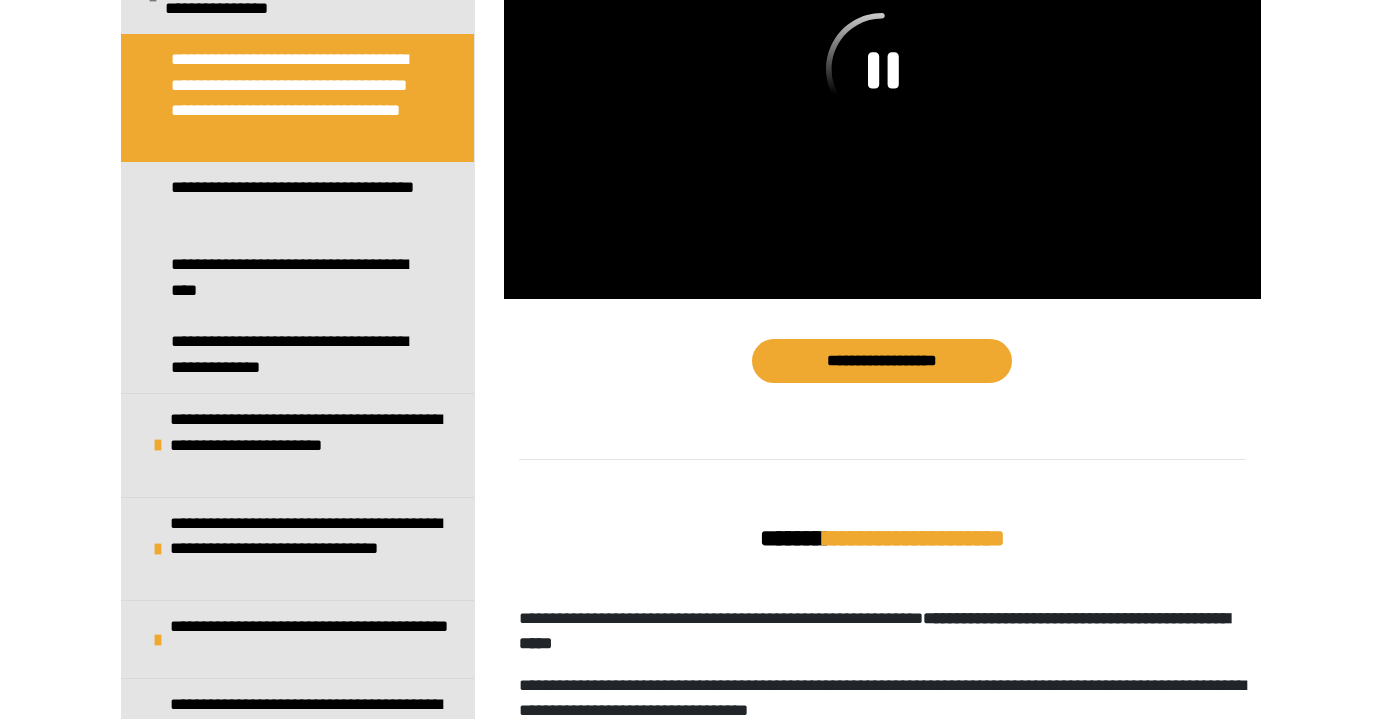 click on "**********" at bounding box center [691, 223] 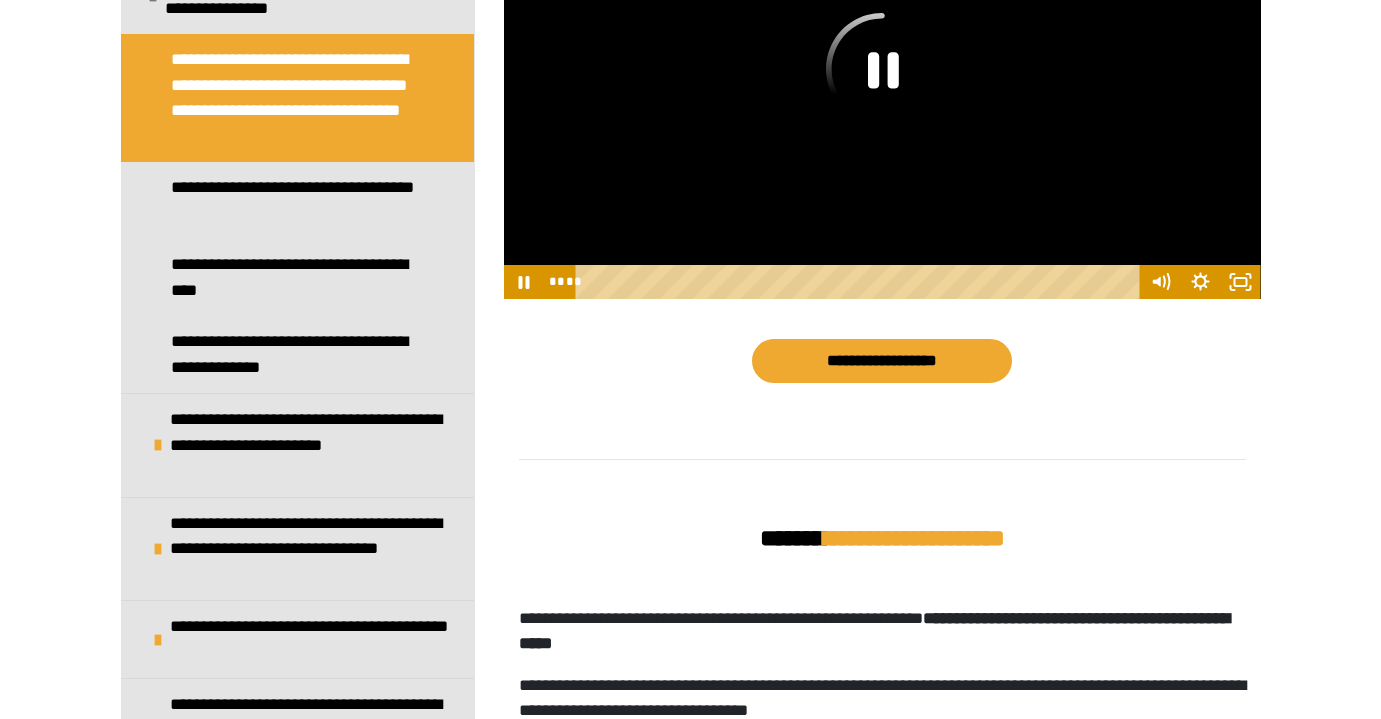 click on "**** ****" at bounding box center [842, 282] 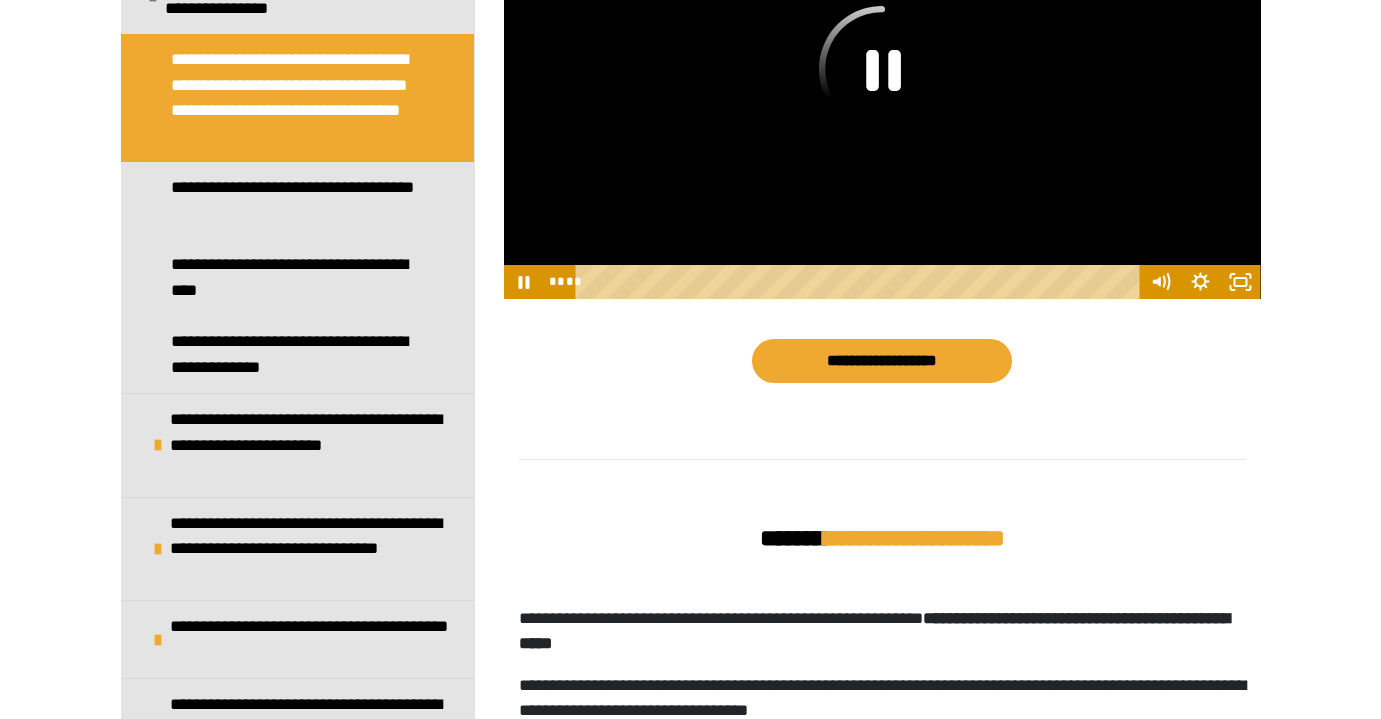 click 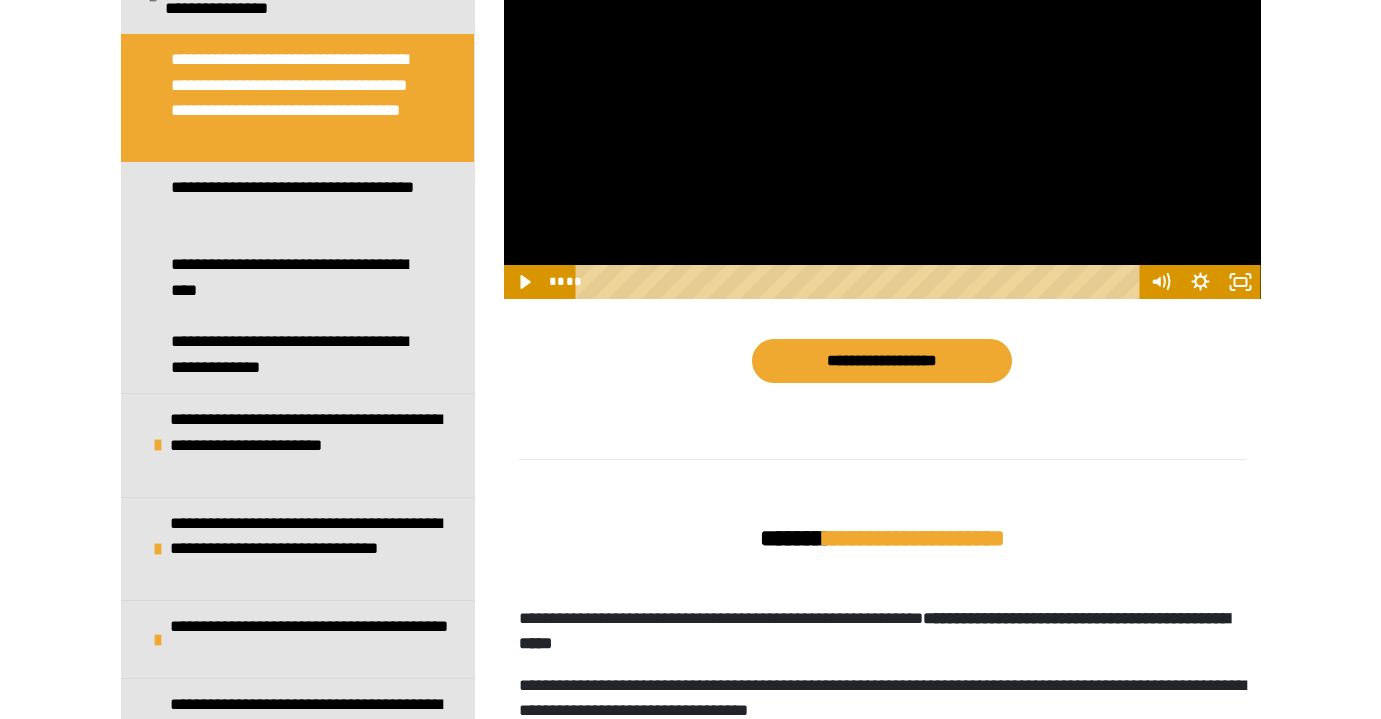 click at bounding box center [882, 86] 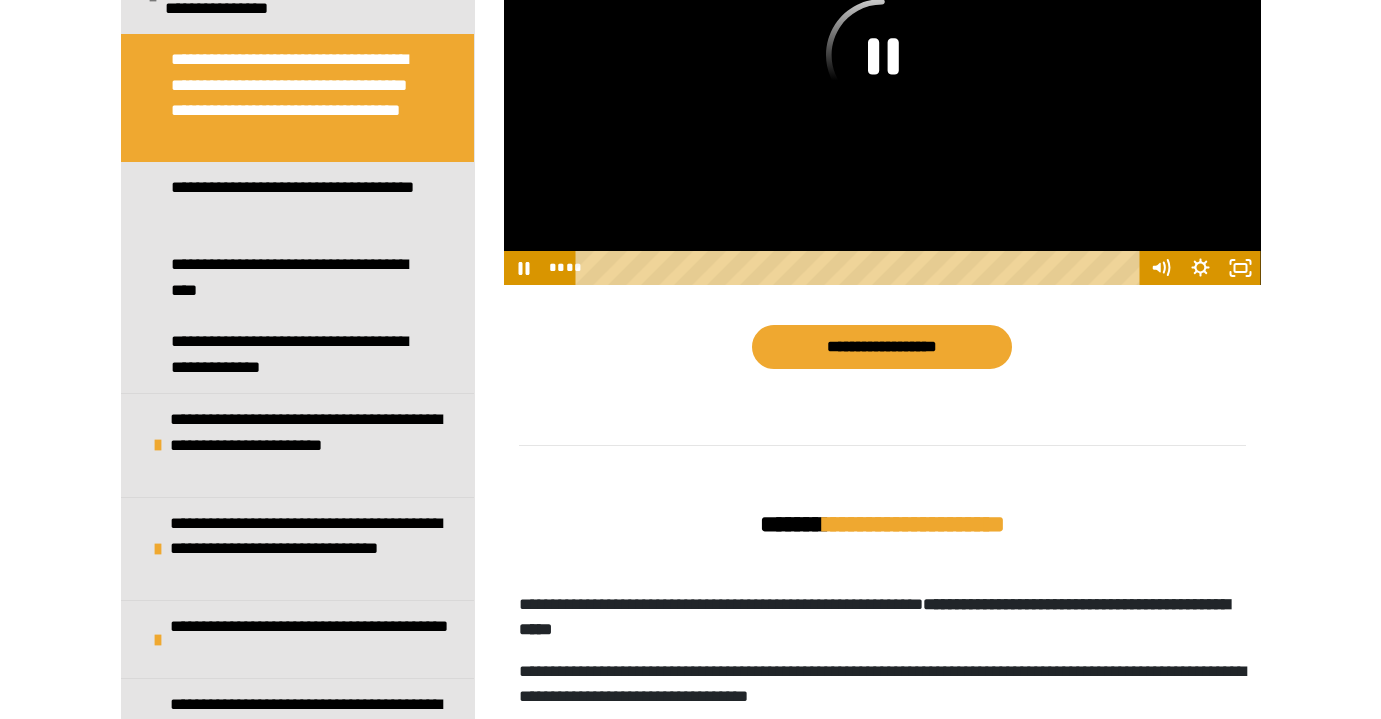 scroll, scrollTop: 1244, scrollLeft: 0, axis: vertical 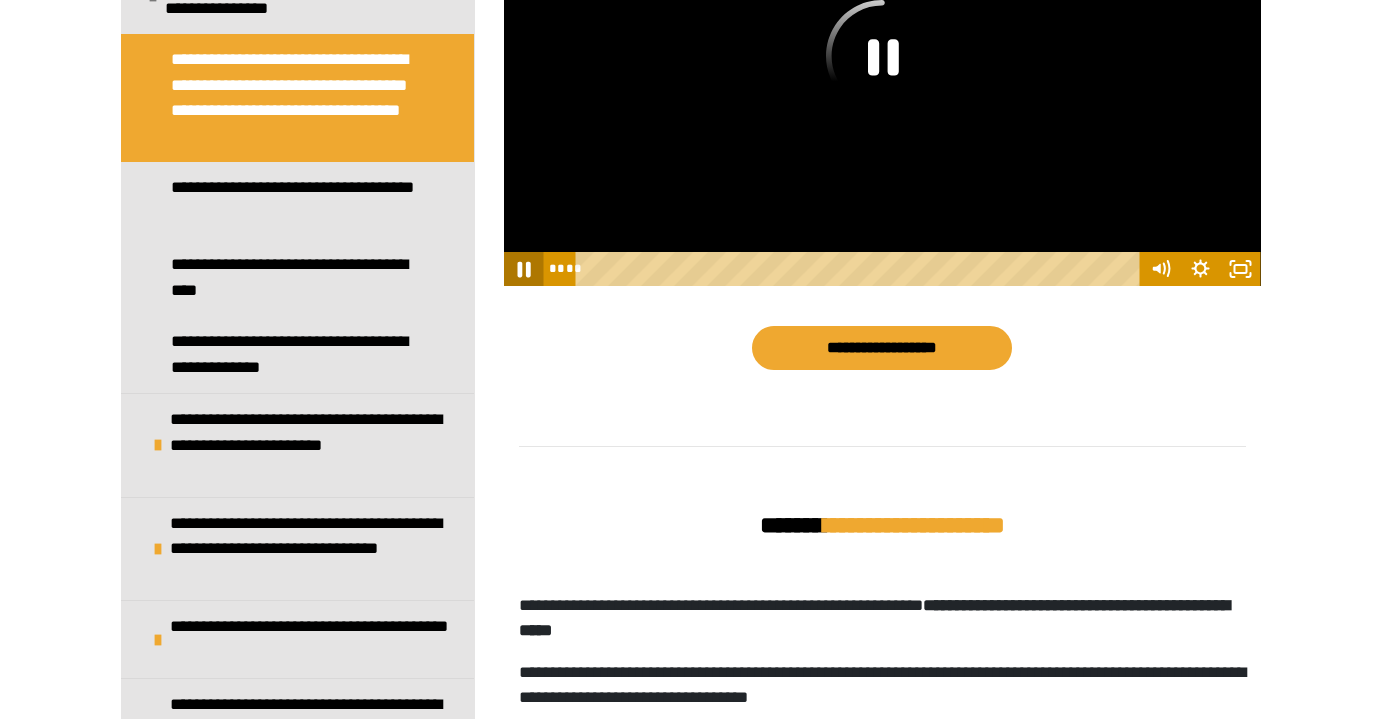 click 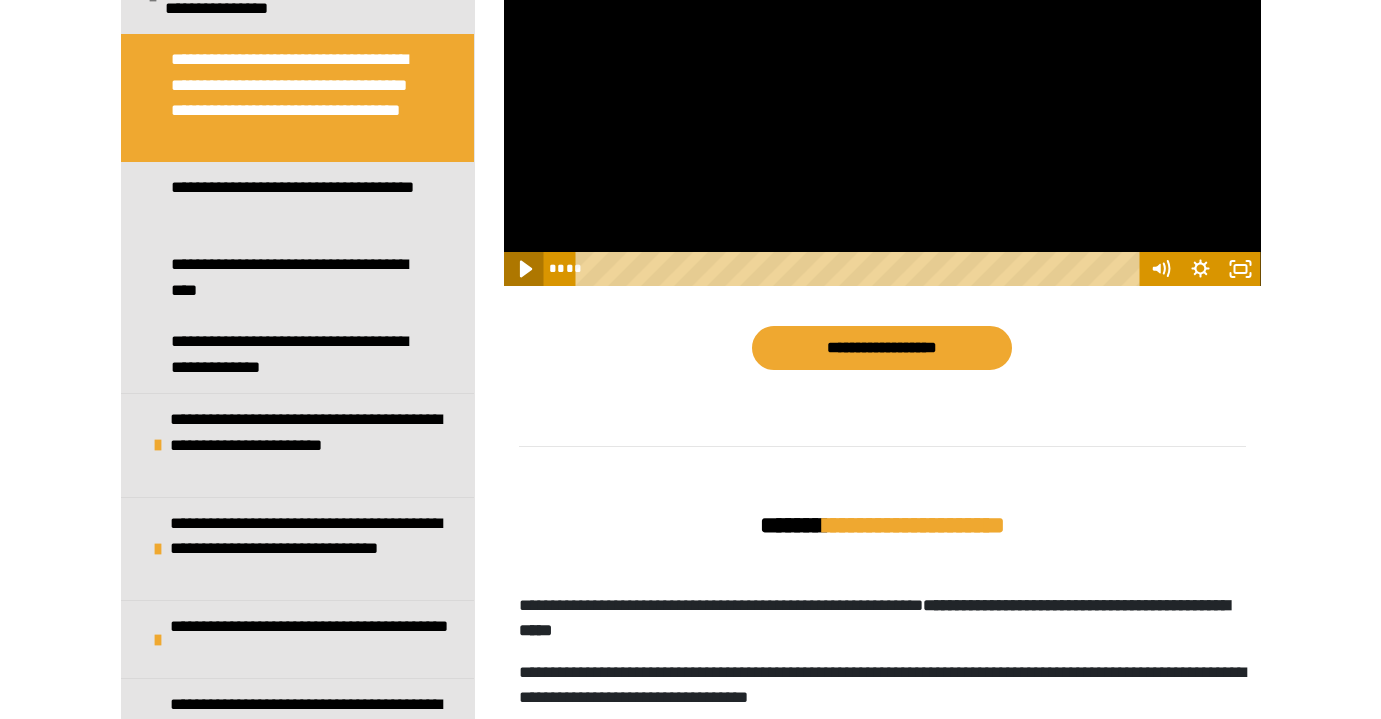 click 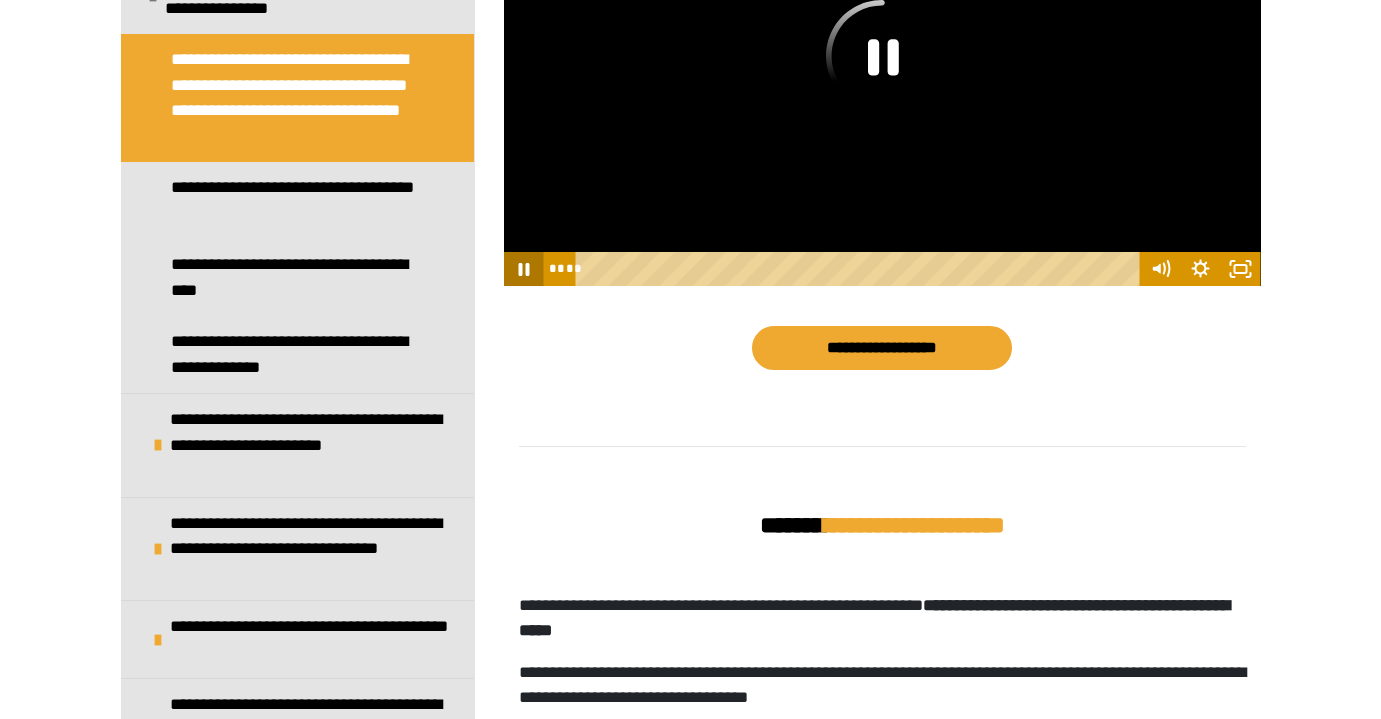 click 